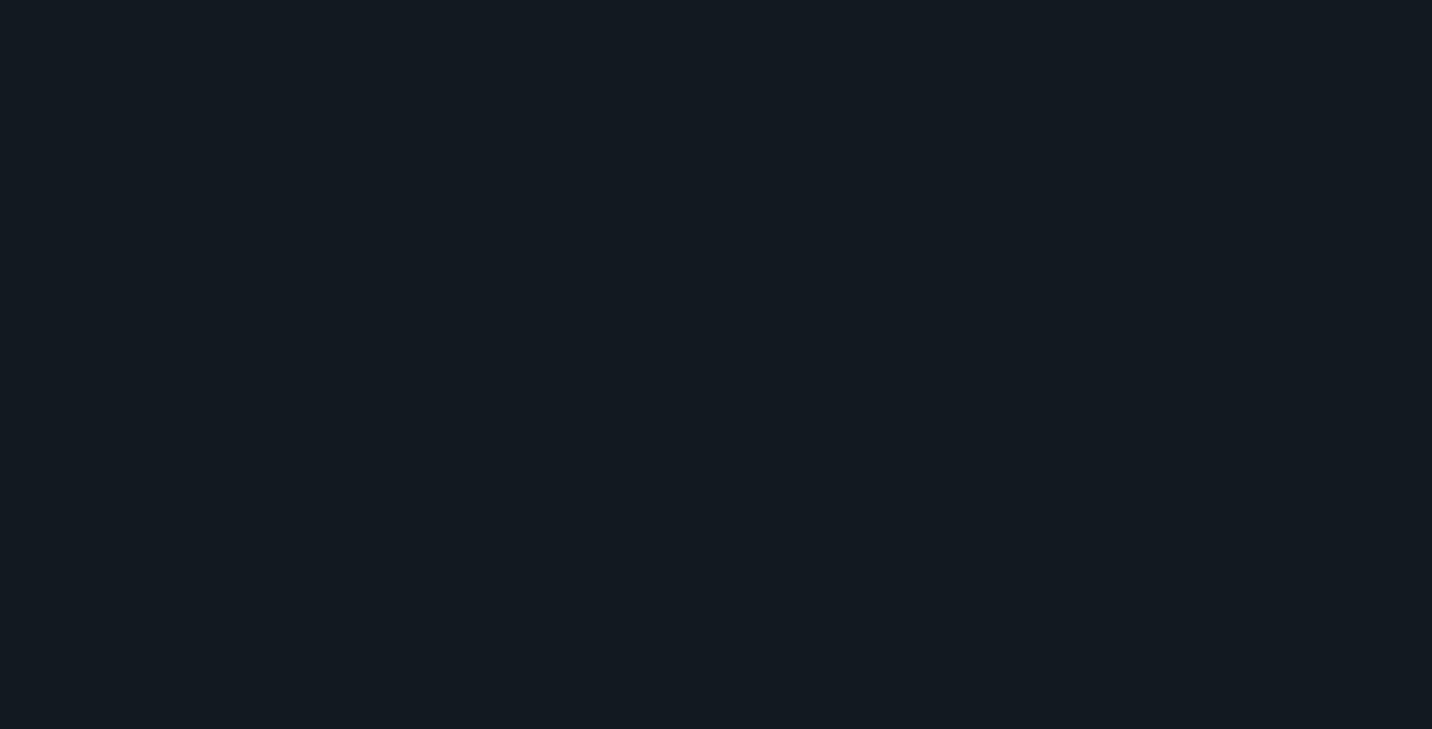 scroll, scrollTop: 0, scrollLeft: 0, axis: both 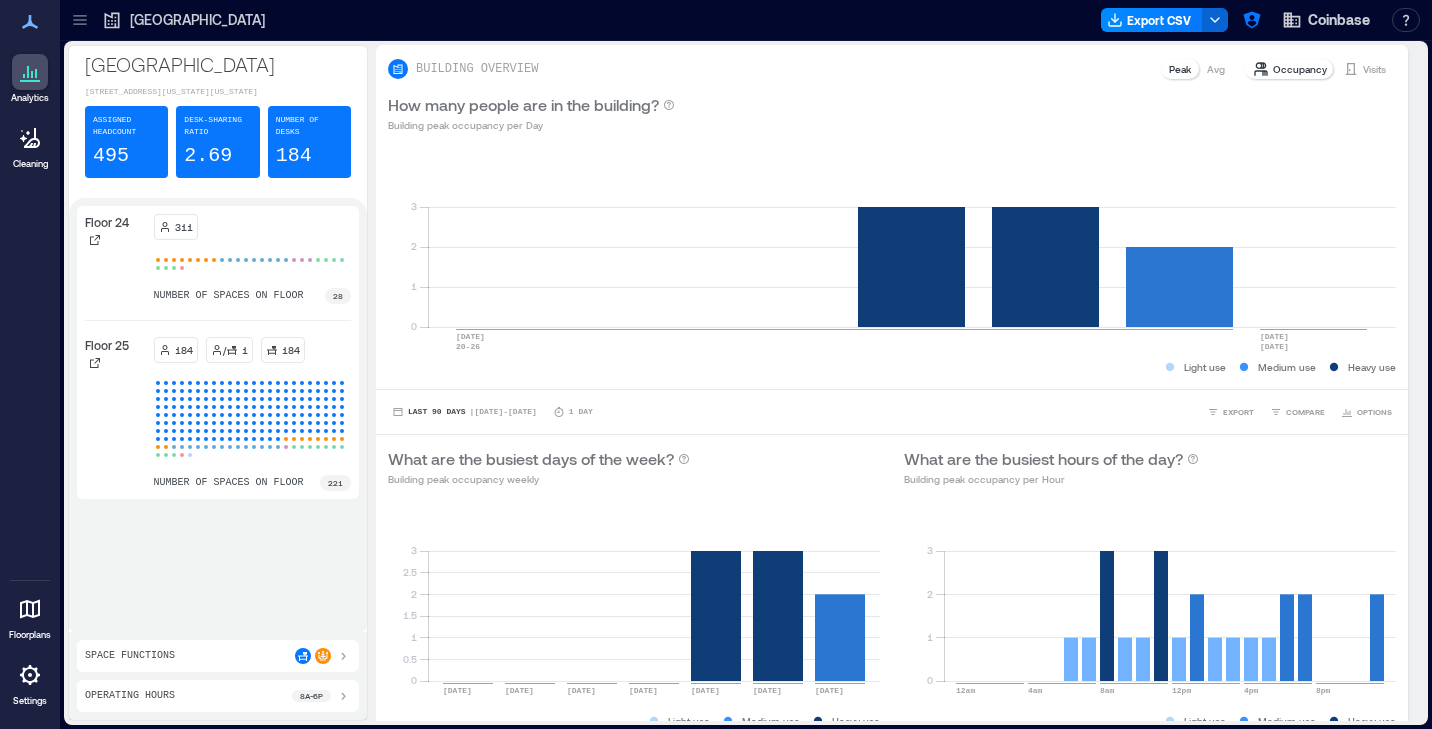 click 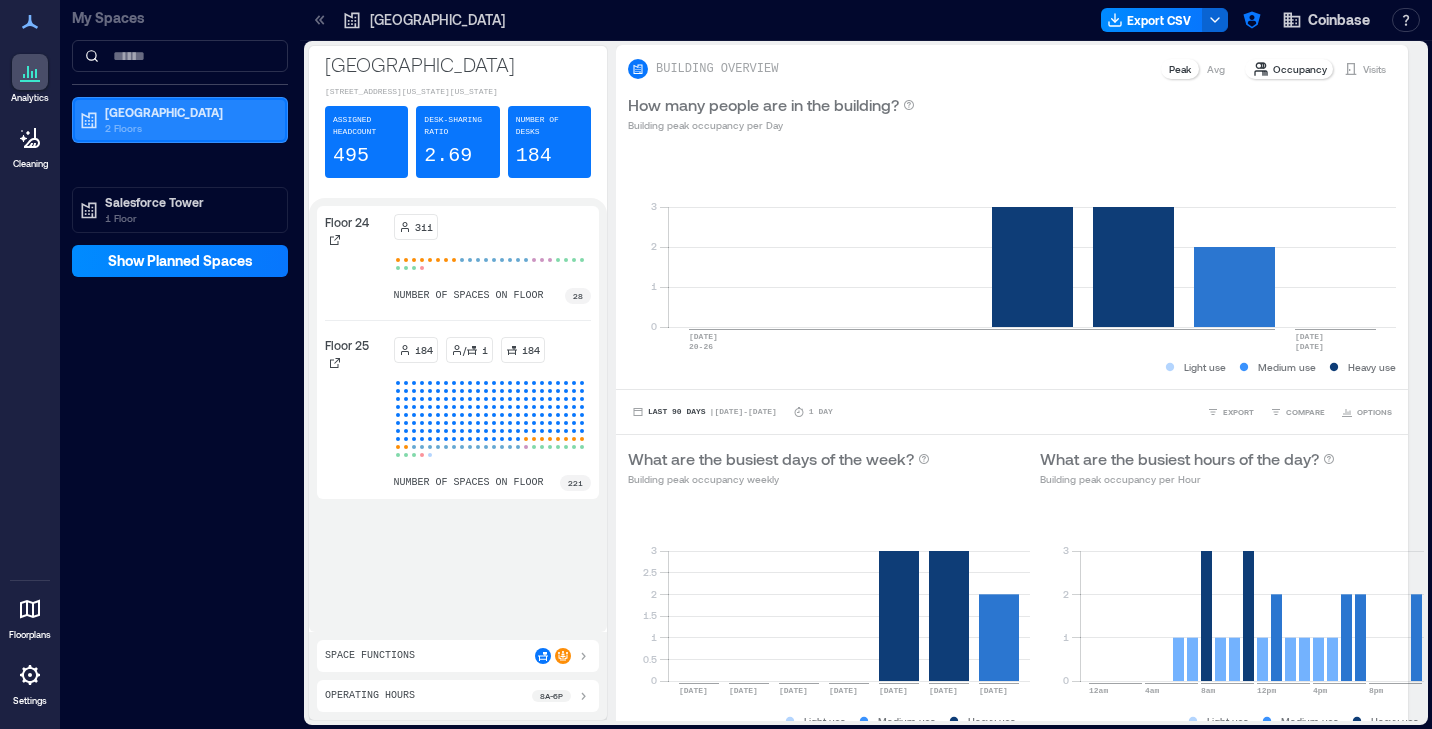 click on "2 Floors" at bounding box center [189, 128] 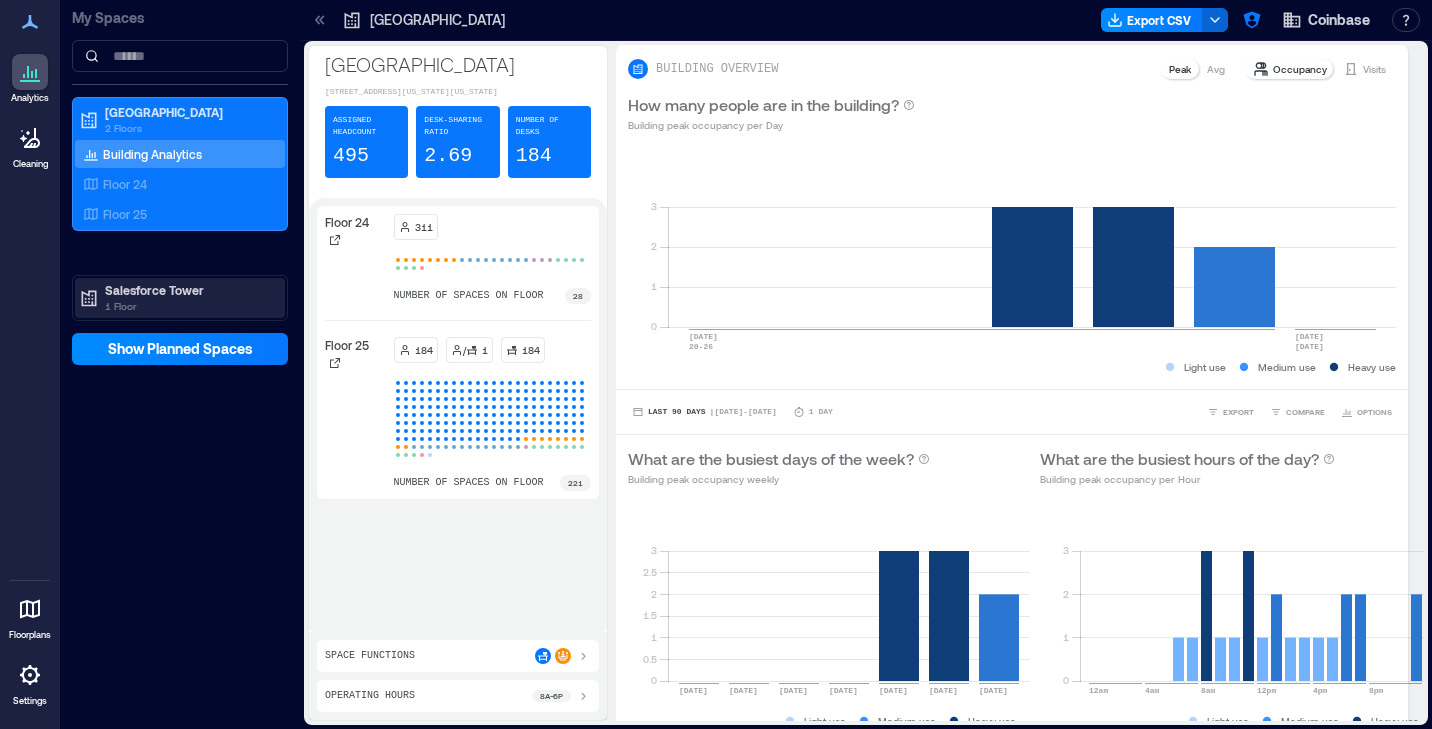 click on "Salesforce Tower" at bounding box center [189, 290] 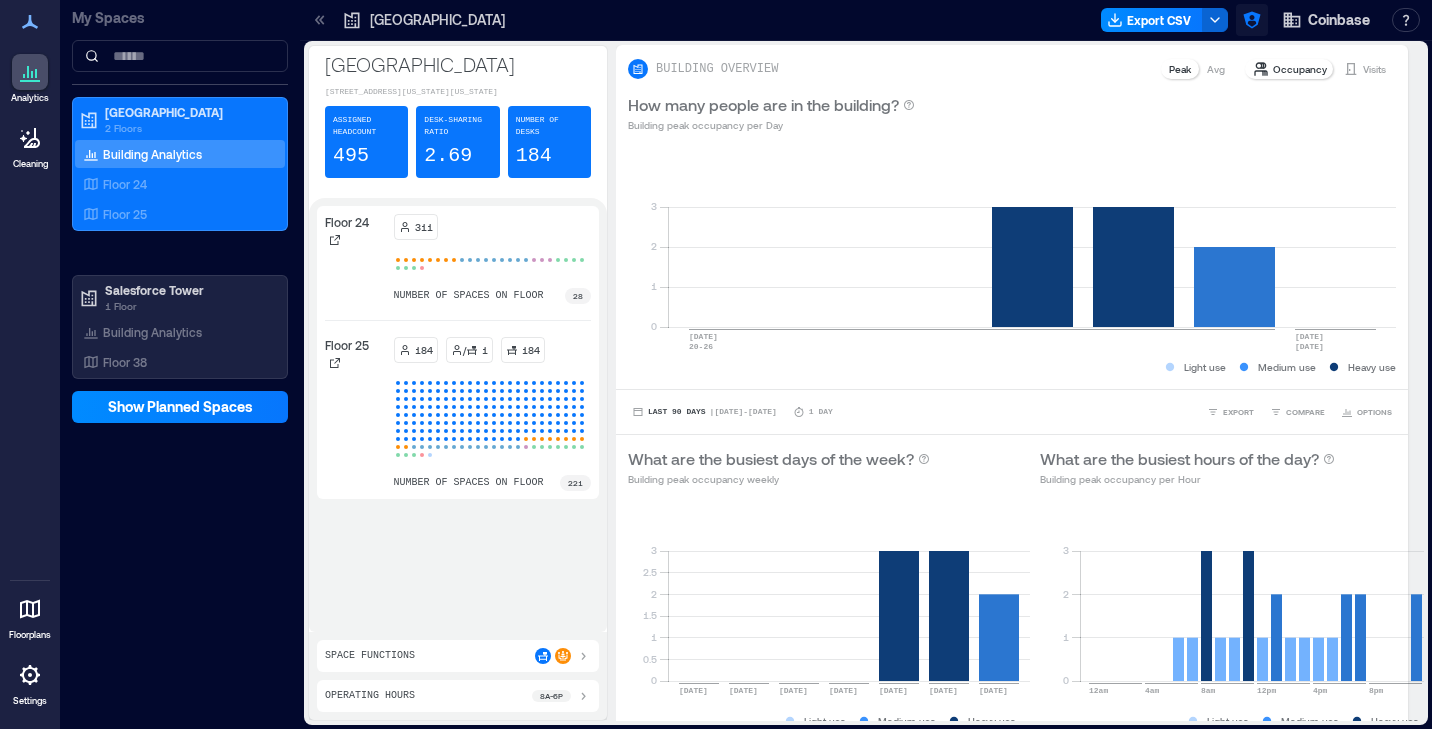 click 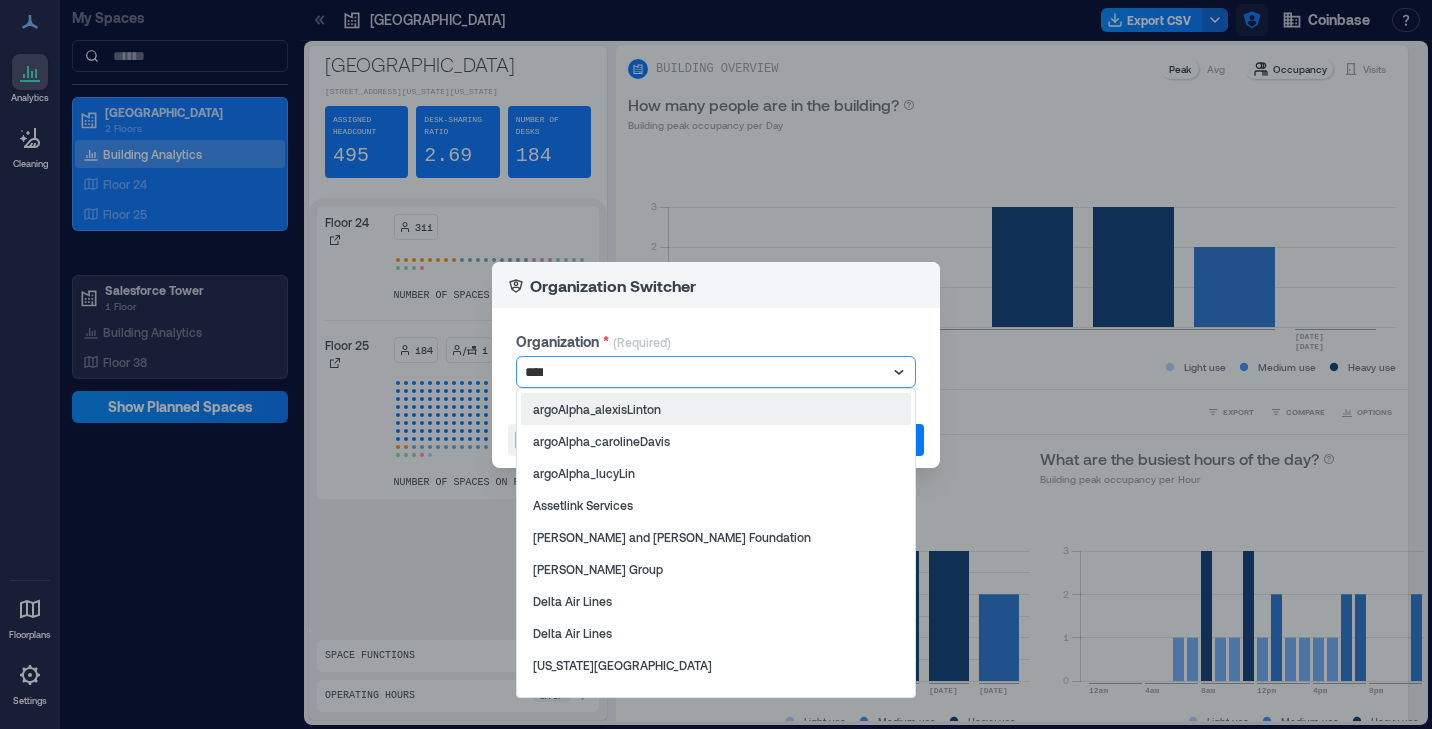 type on "*****" 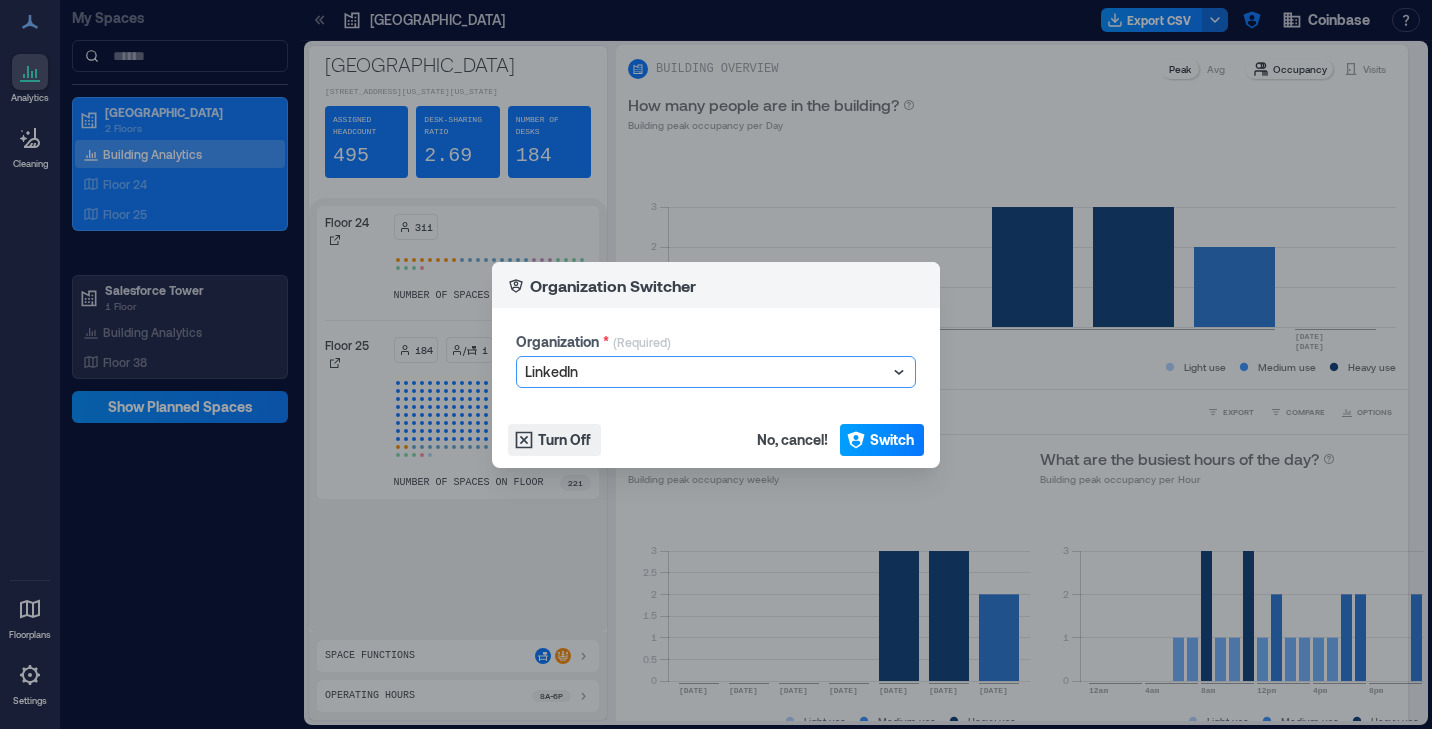 click on "Switch" at bounding box center (892, 440) 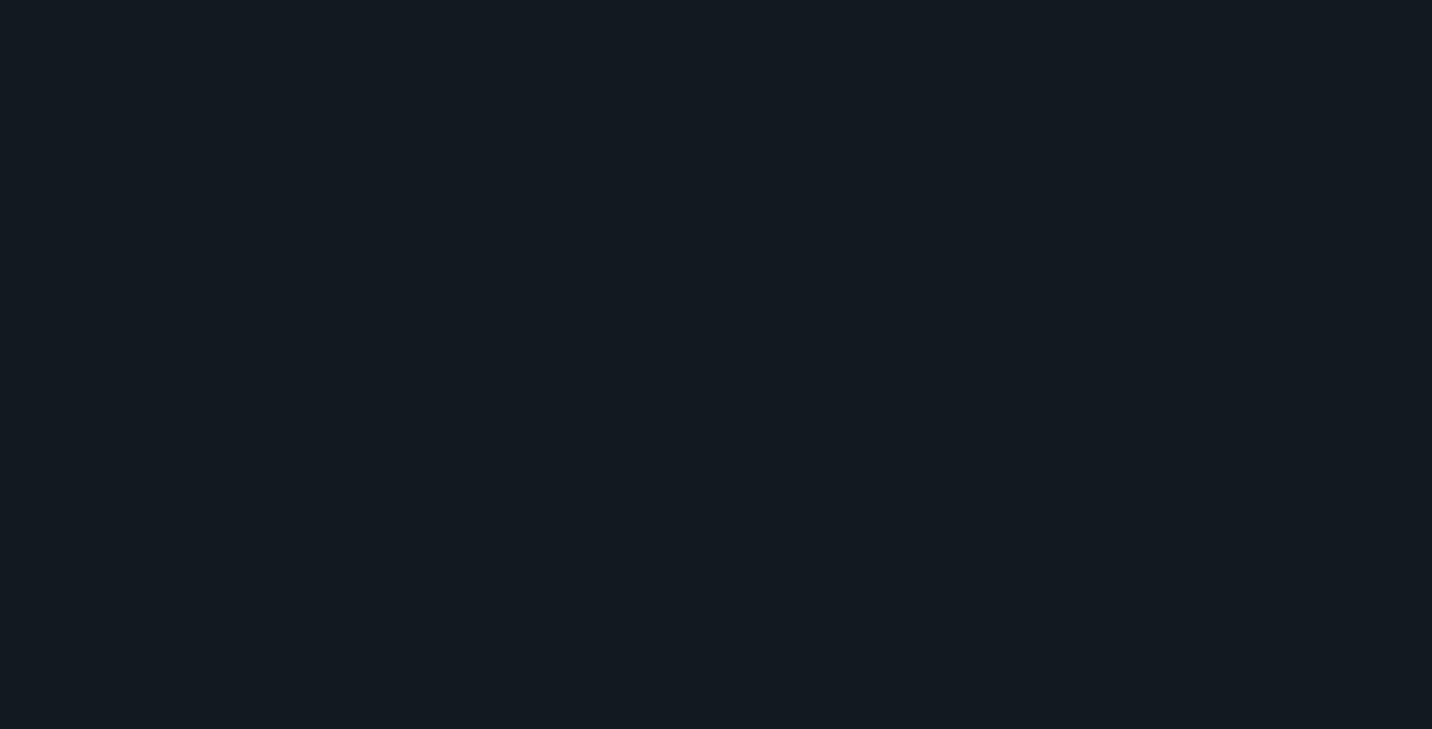 scroll, scrollTop: 0, scrollLeft: 0, axis: both 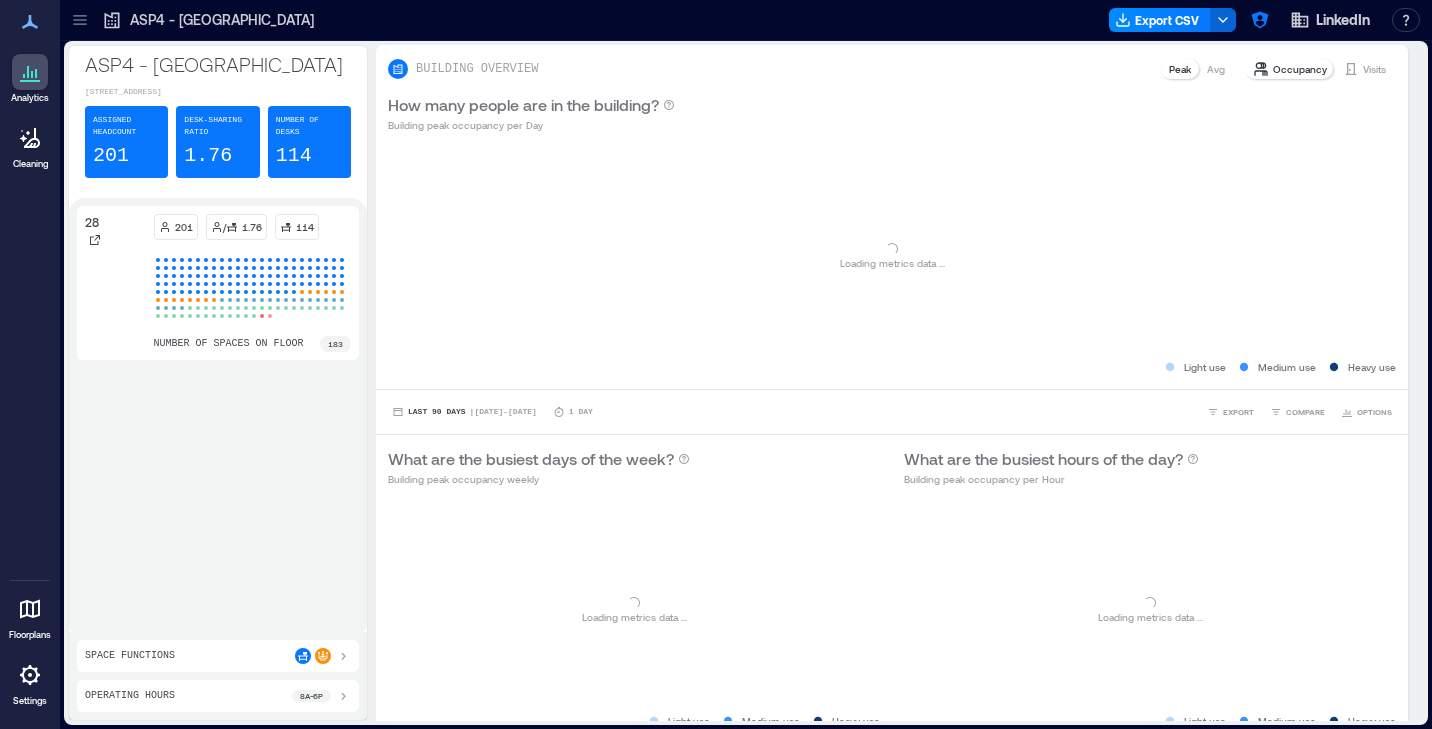 click 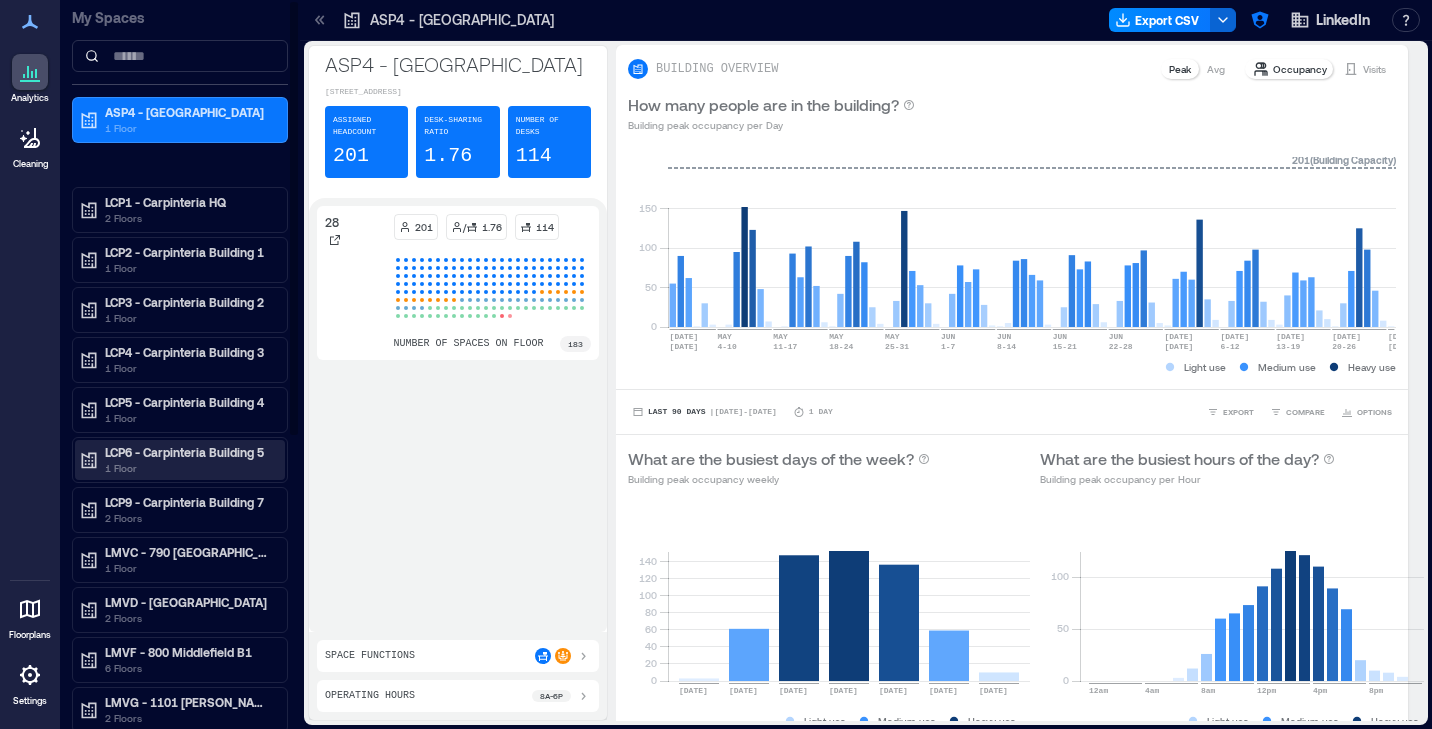 click on "LCP6 - Carpinteria Building 5" at bounding box center (189, 452) 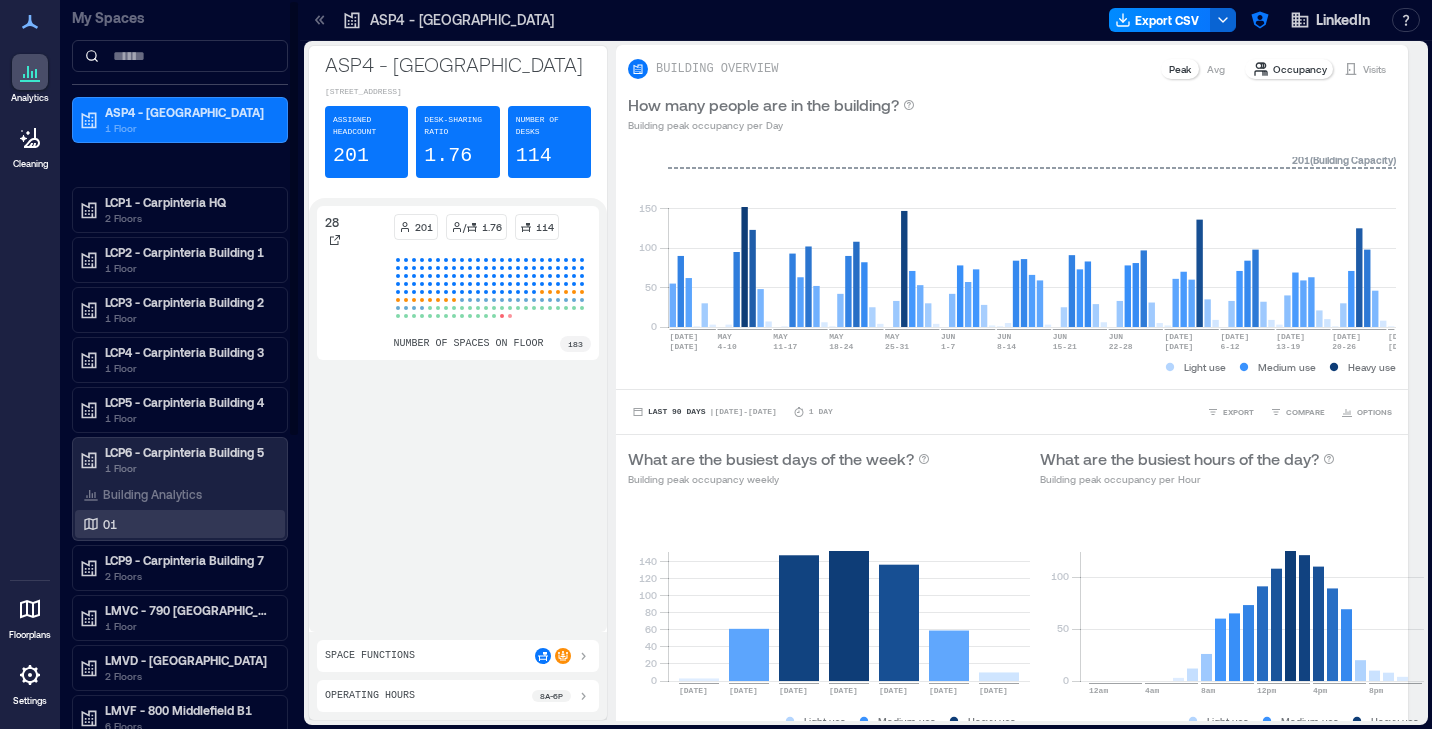 click on "01" at bounding box center [176, 524] 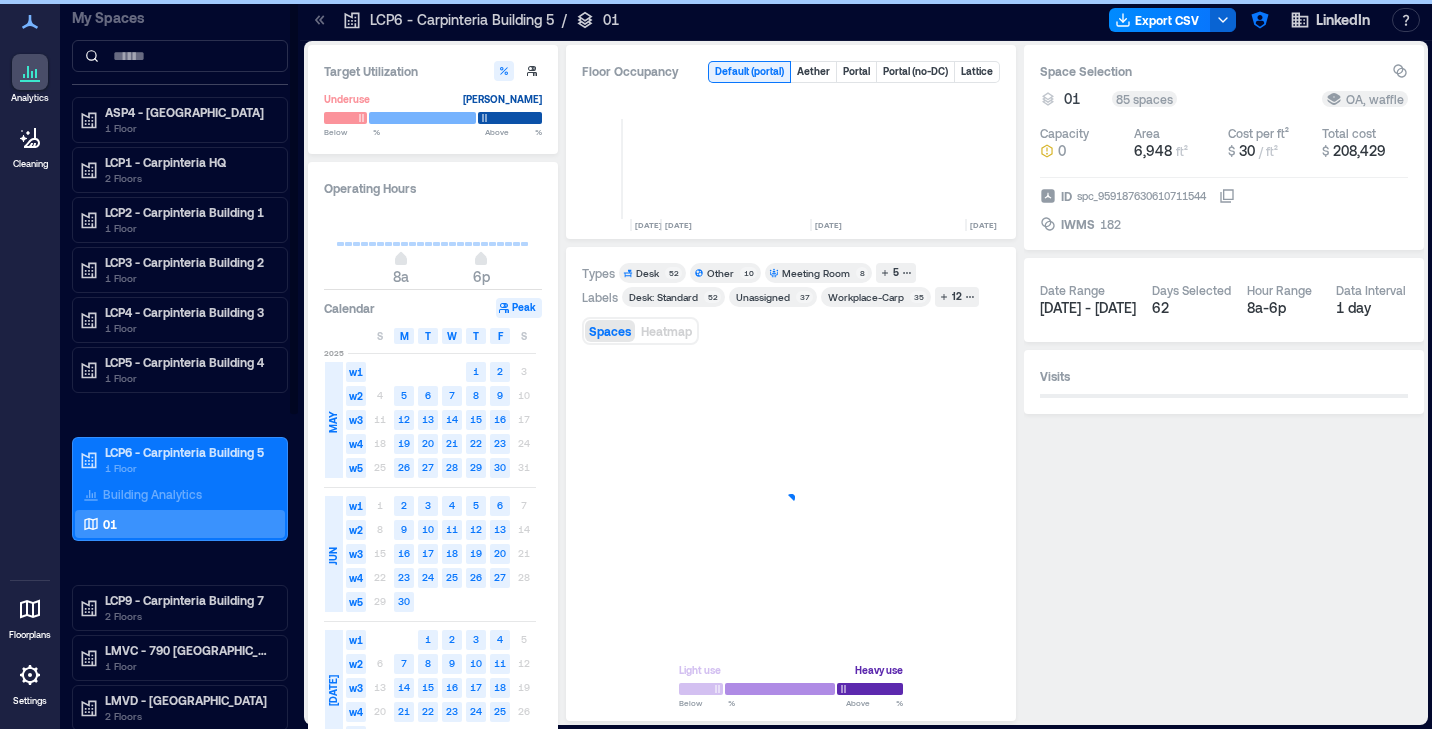 scroll, scrollTop: 0, scrollLeft: 4627, axis: horizontal 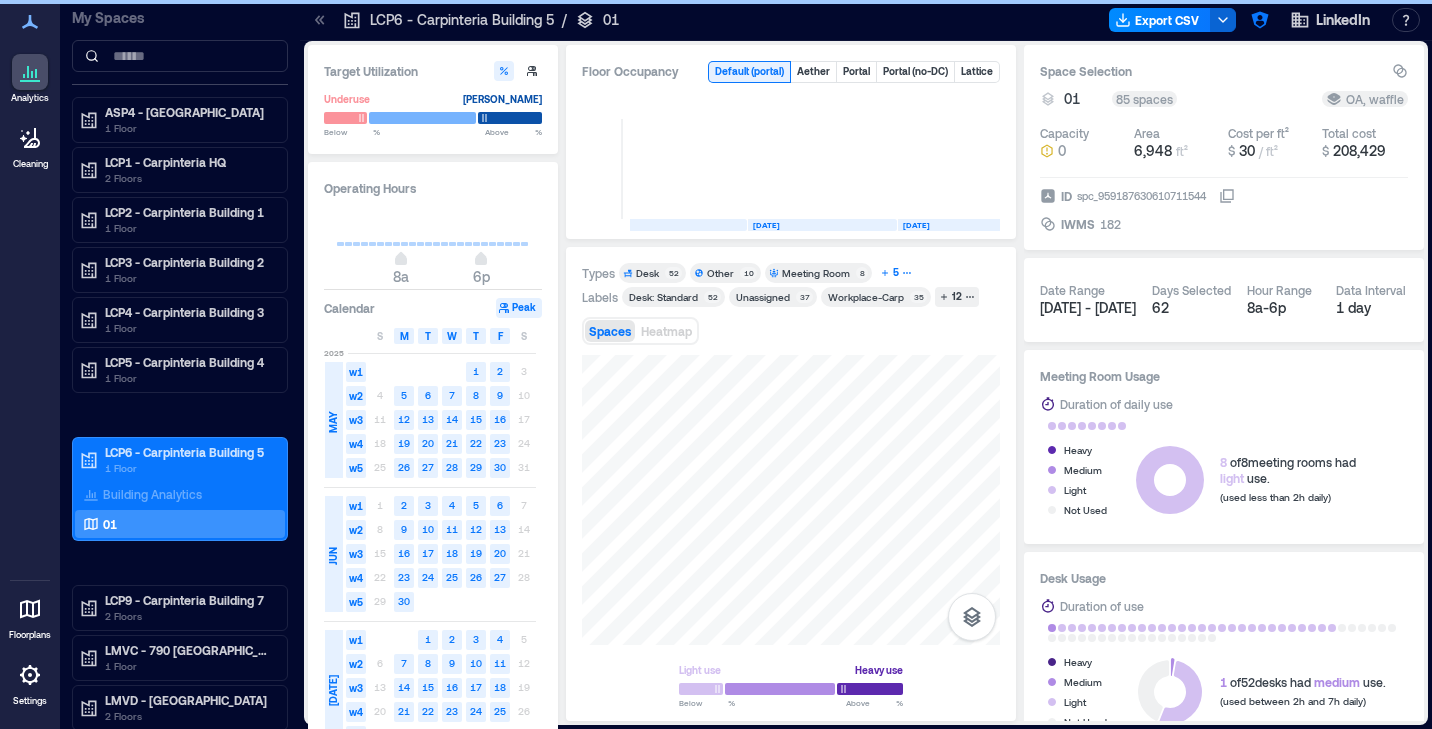 click on "5" at bounding box center [896, 273] 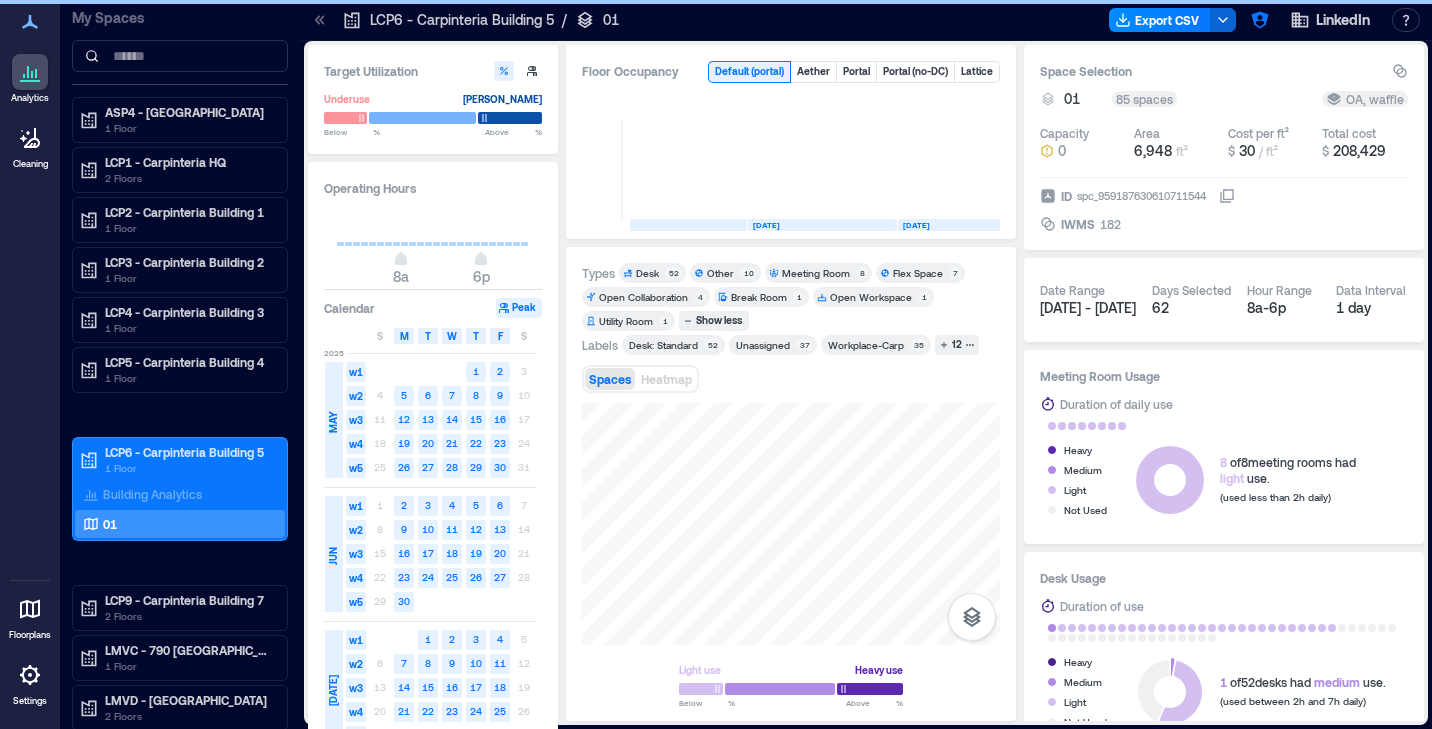 click on "Flex Space" at bounding box center [918, 273] 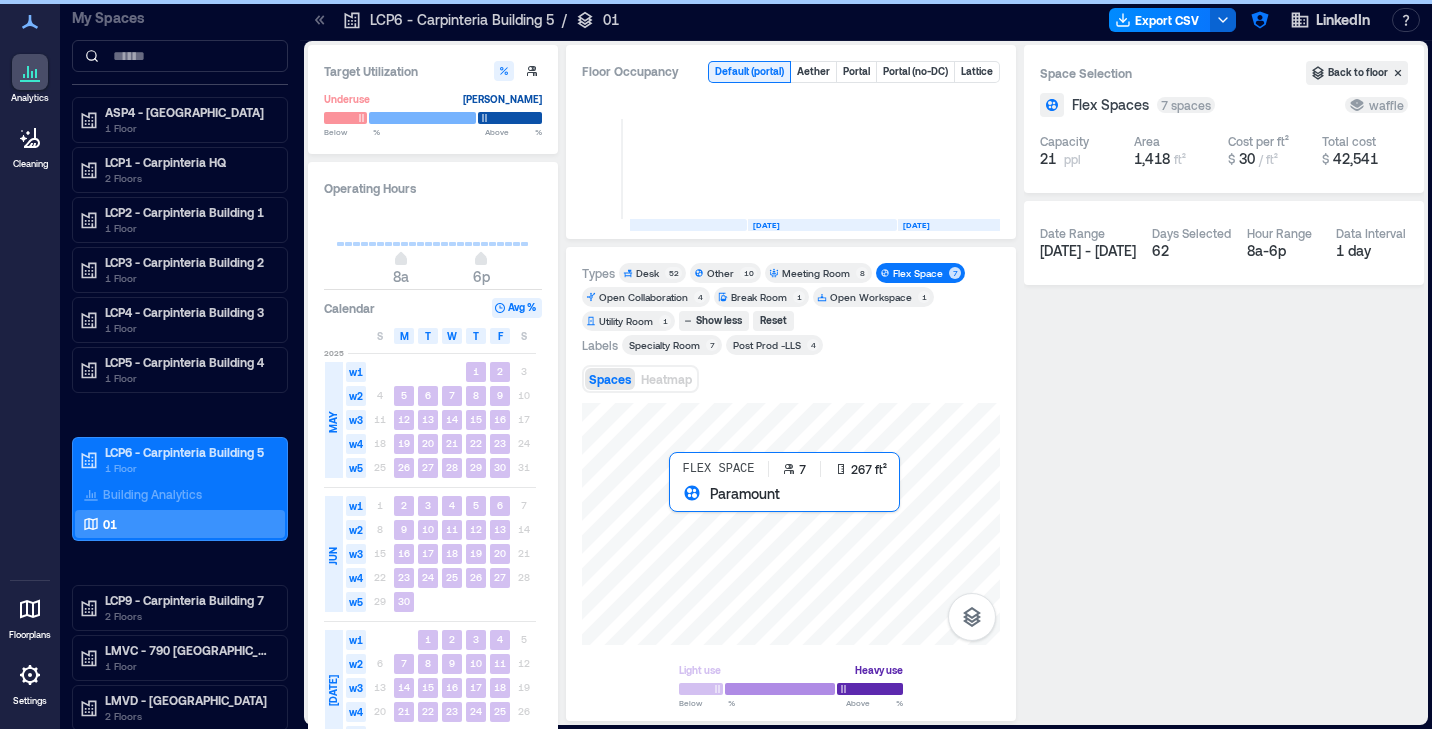 click at bounding box center (791, 524) 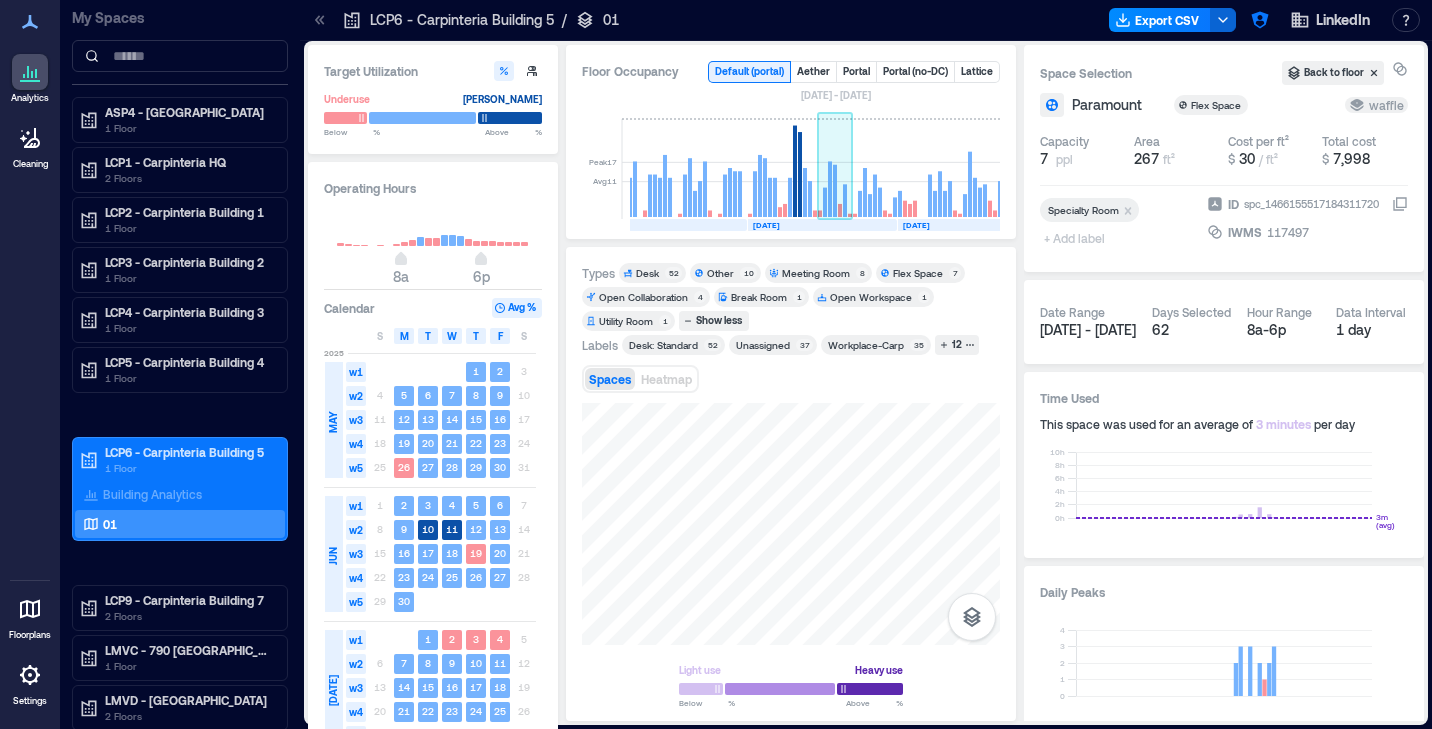 click 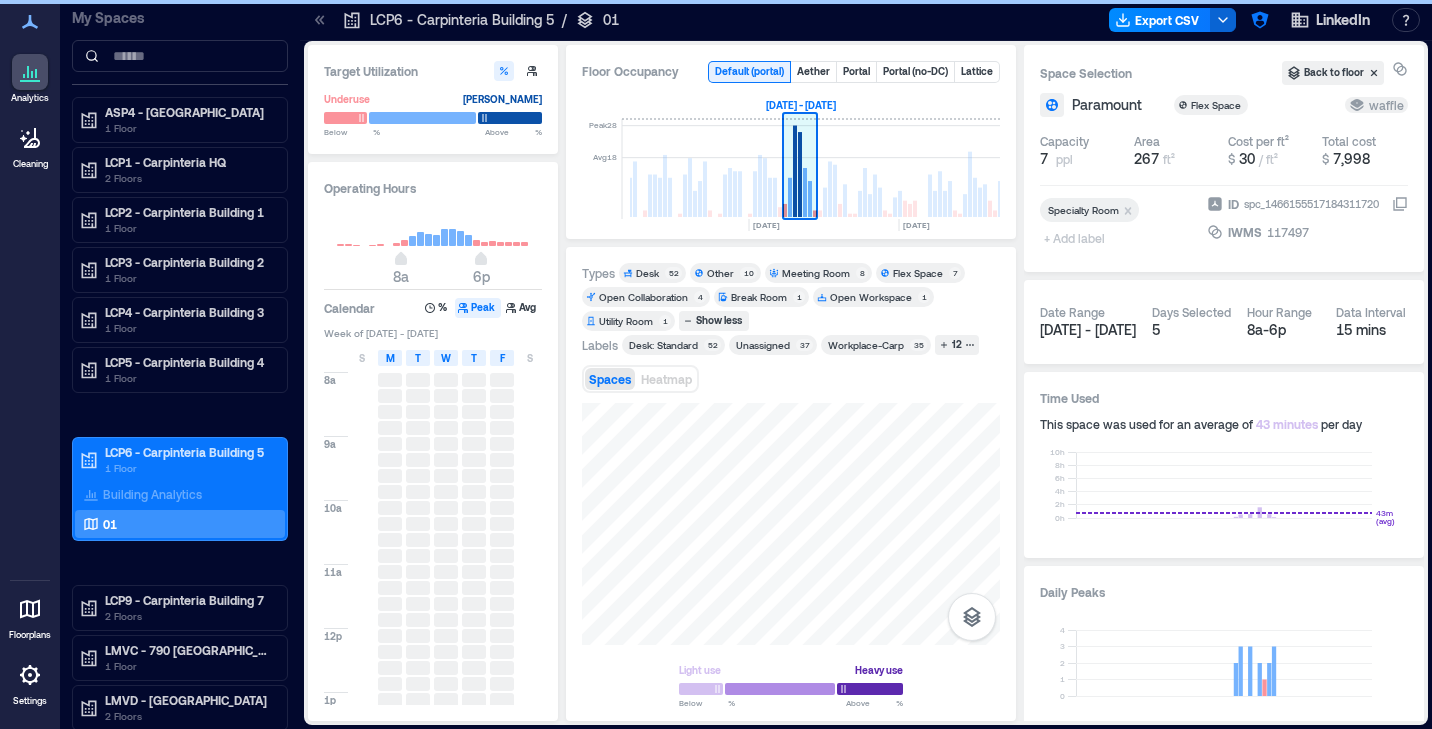 scroll, scrollTop: 0, scrollLeft: 4612, axis: horizontal 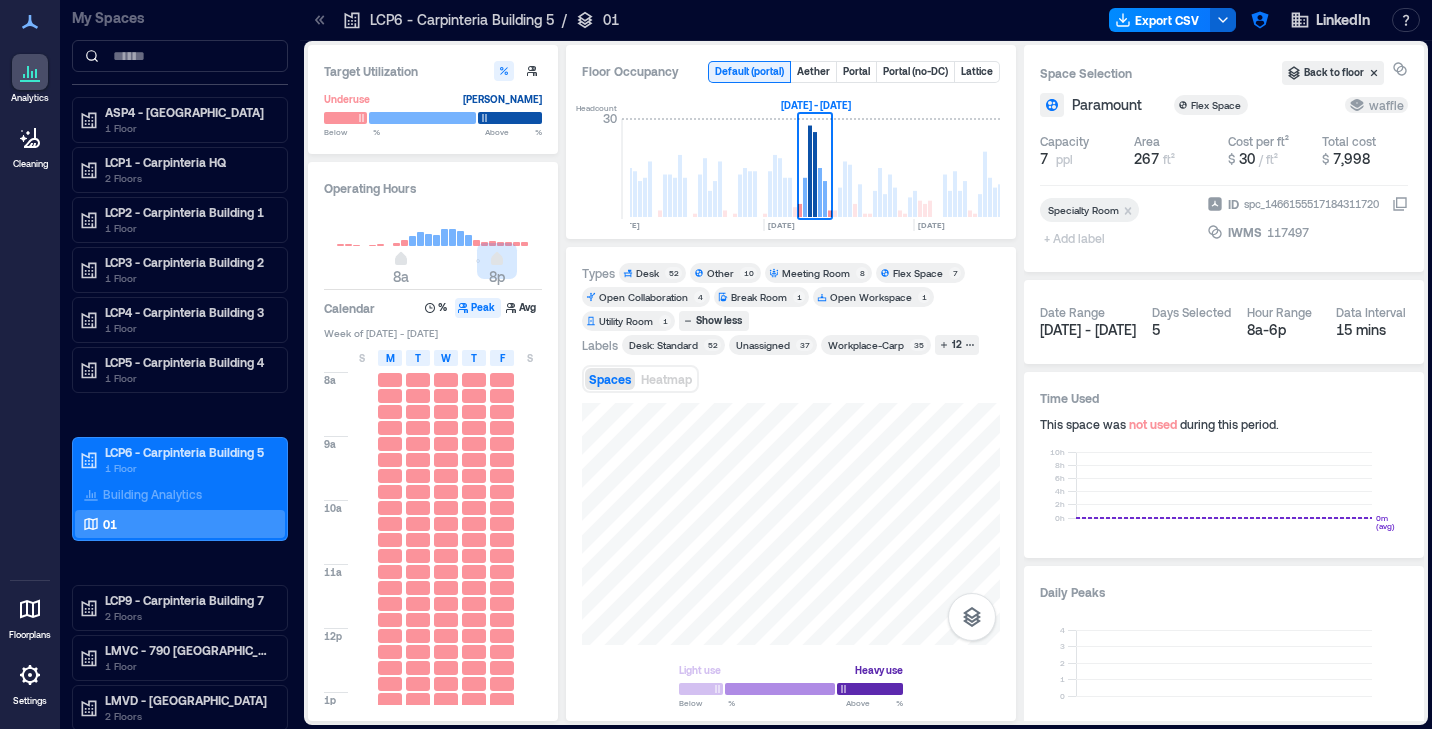 type on "**" 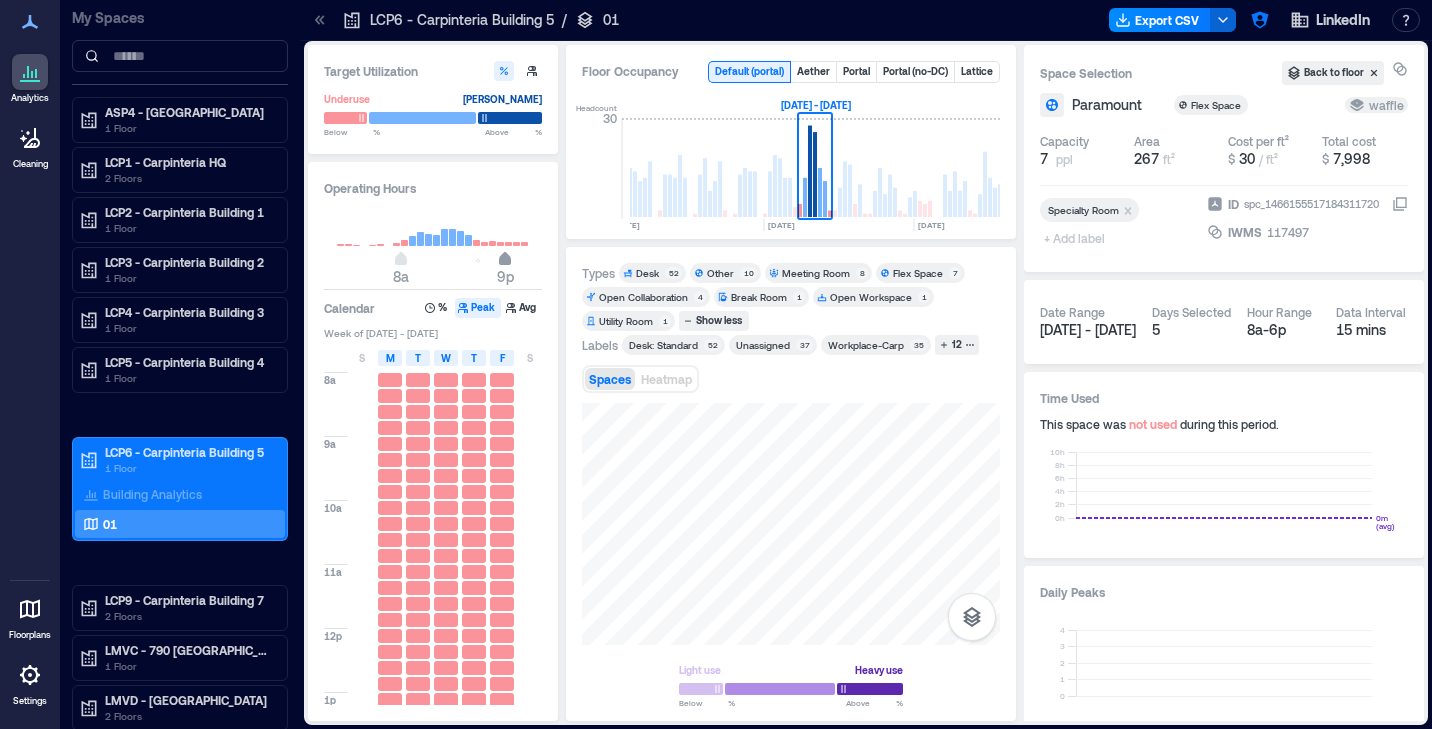 drag, startPoint x: 481, startPoint y: 267, endPoint x: 508, endPoint y: 268, distance: 27.018513 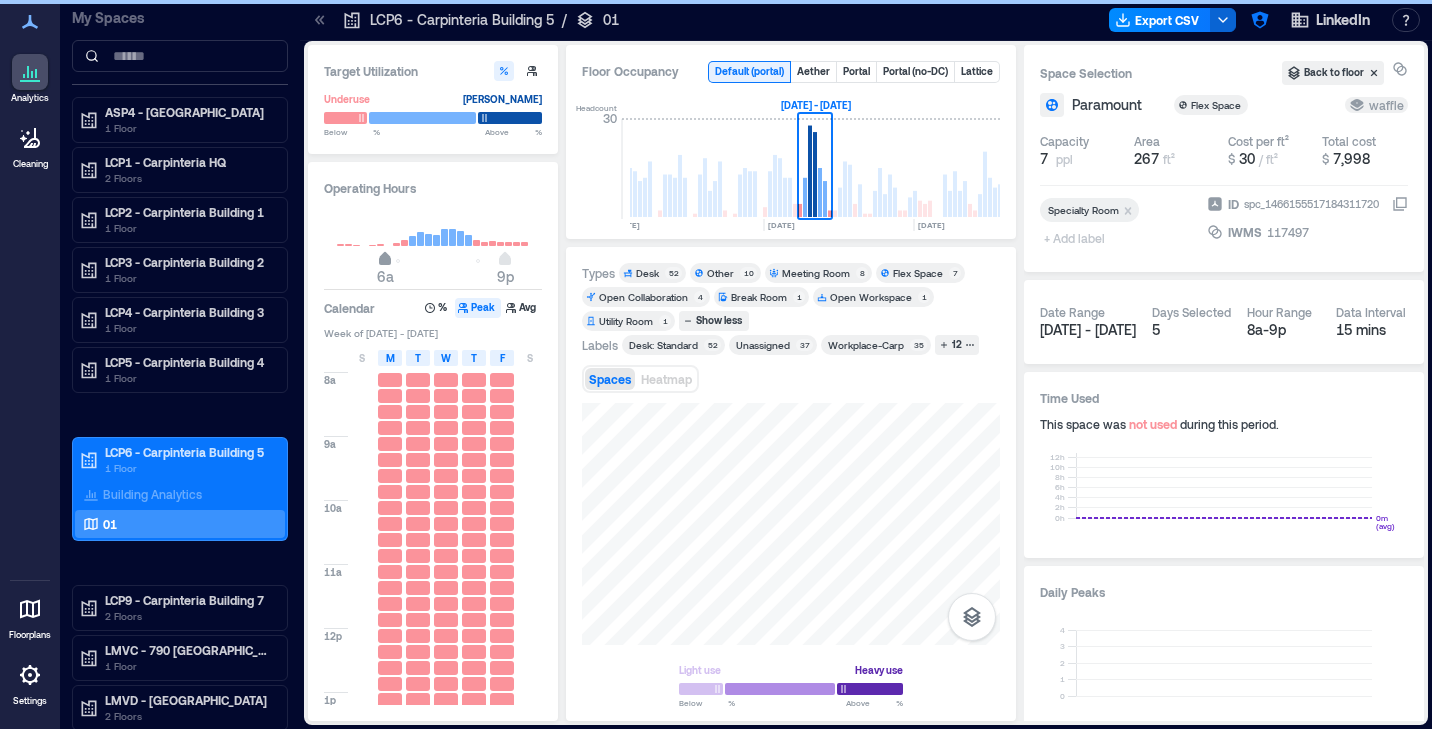 type on "*" 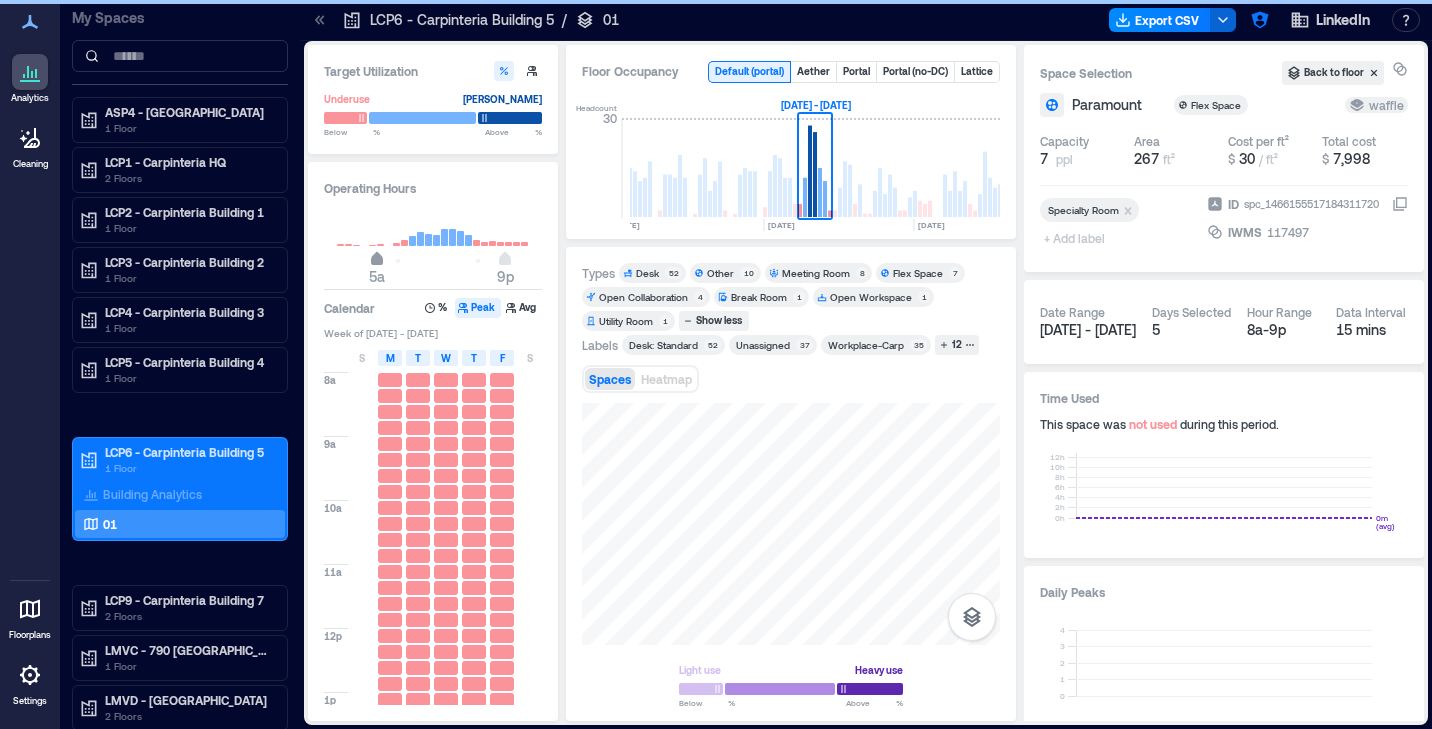 drag, startPoint x: 401, startPoint y: 263, endPoint x: 377, endPoint y: 263, distance: 24 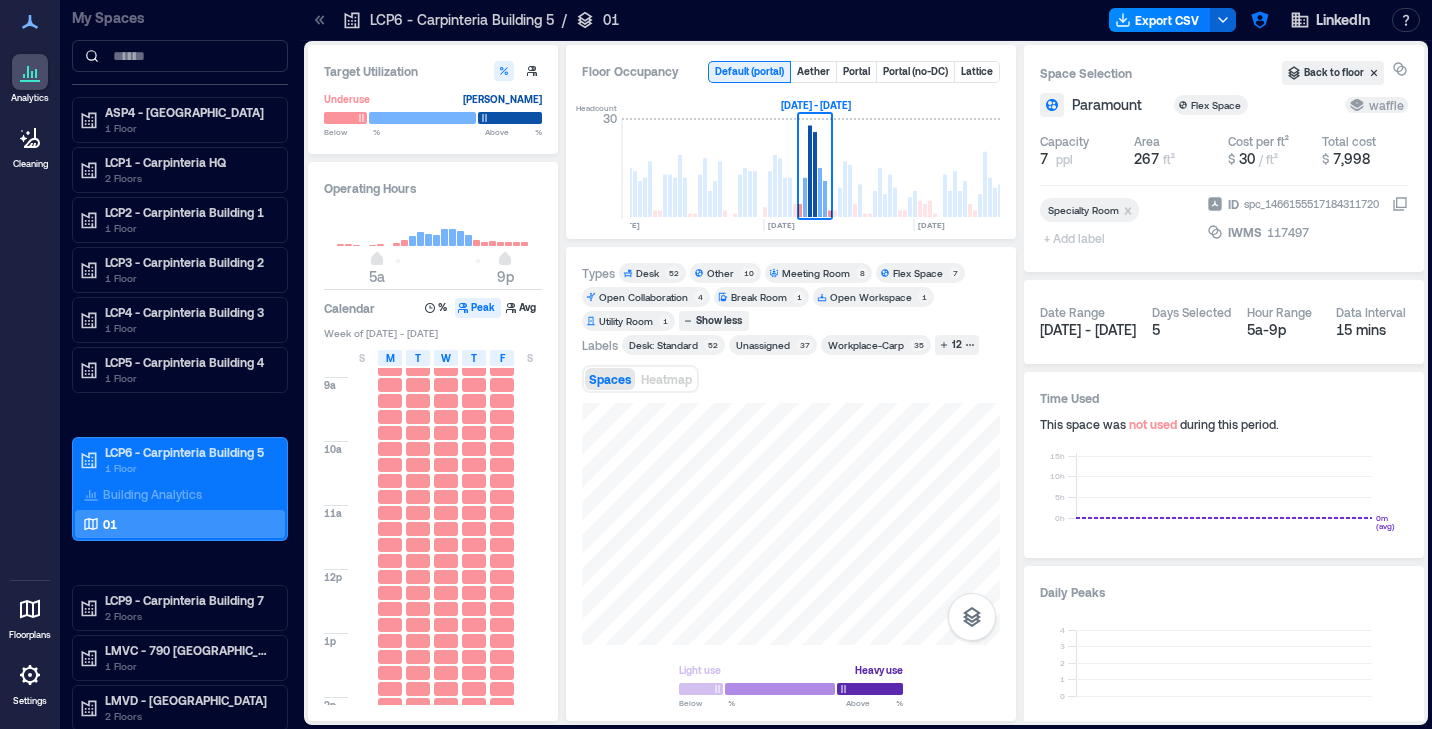 scroll, scrollTop: 254, scrollLeft: 0, axis: vertical 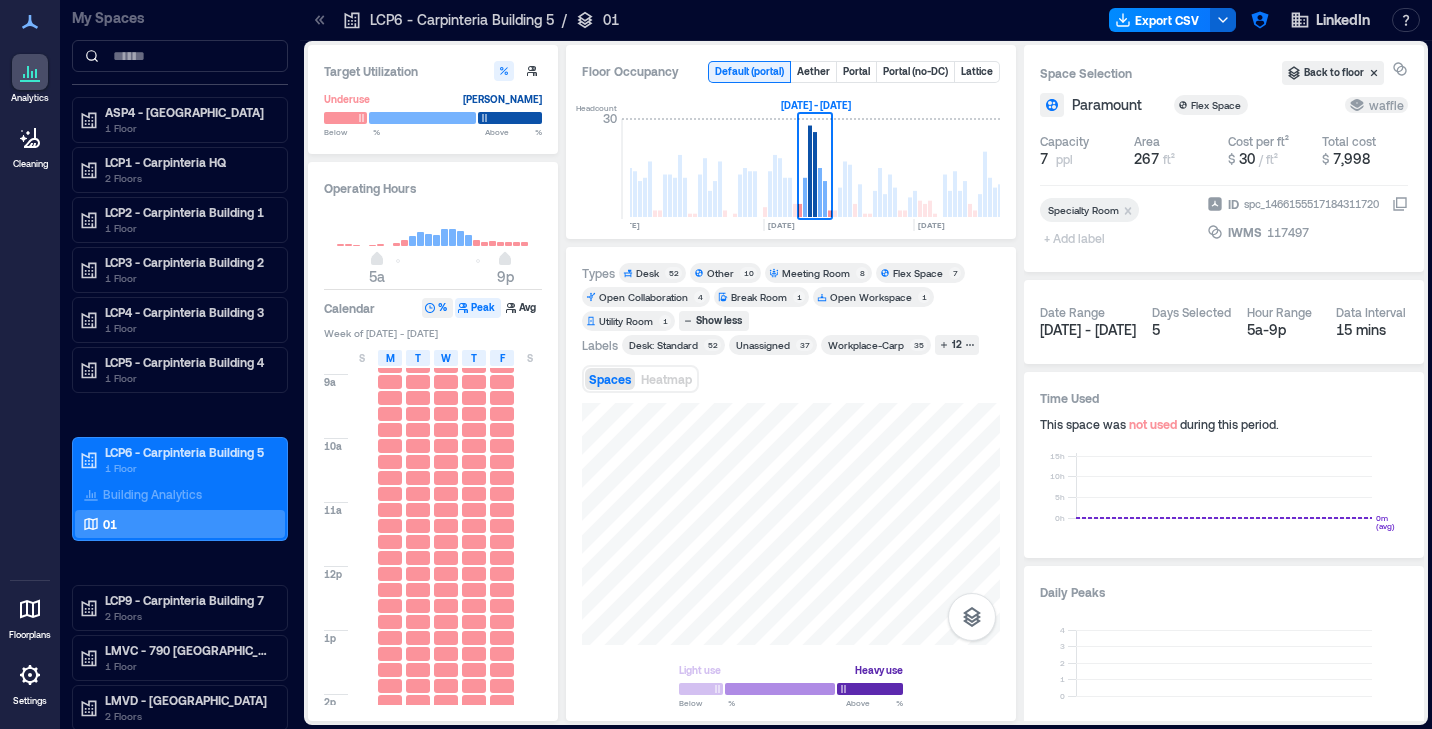click on "%" at bounding box center (437, 308) 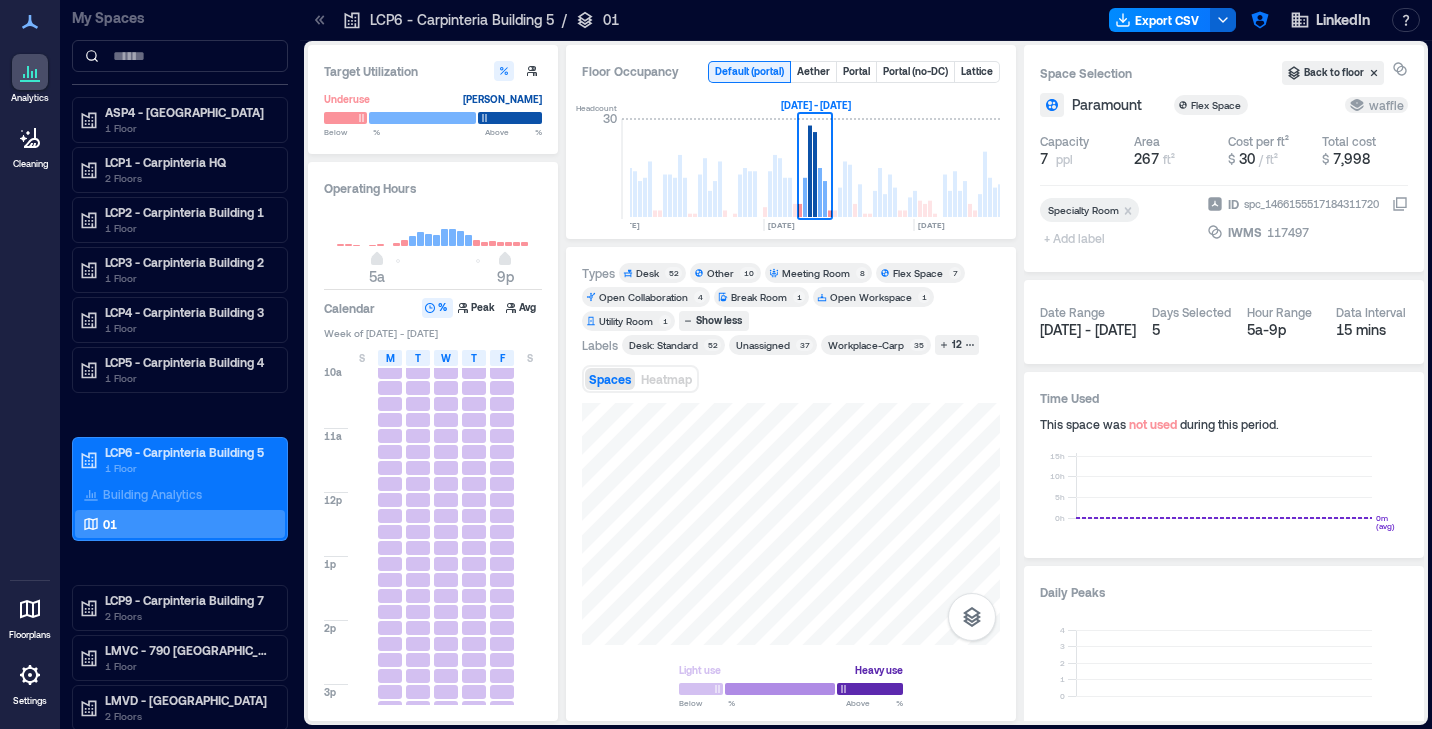 scroll, scrollTop: 691, scrollLeft: 0, axis: vertical 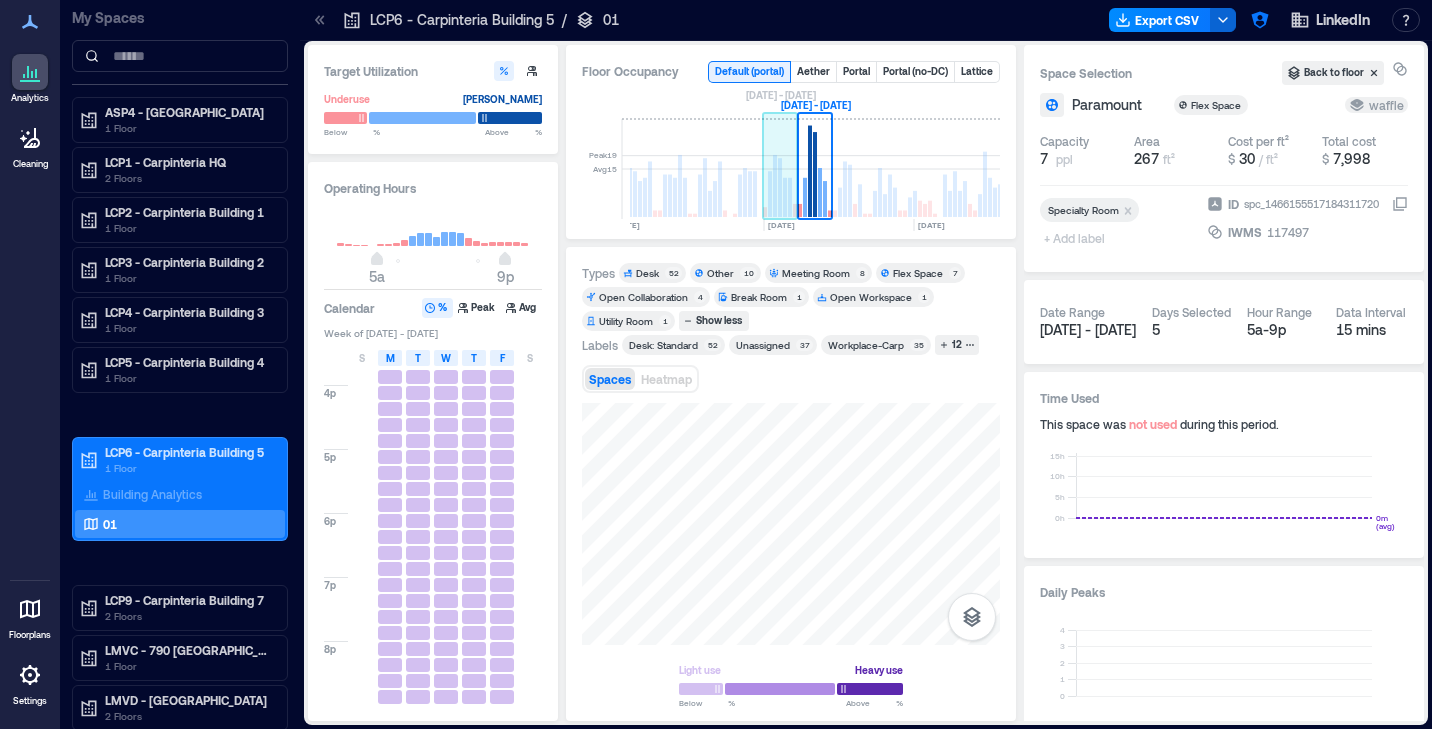 click 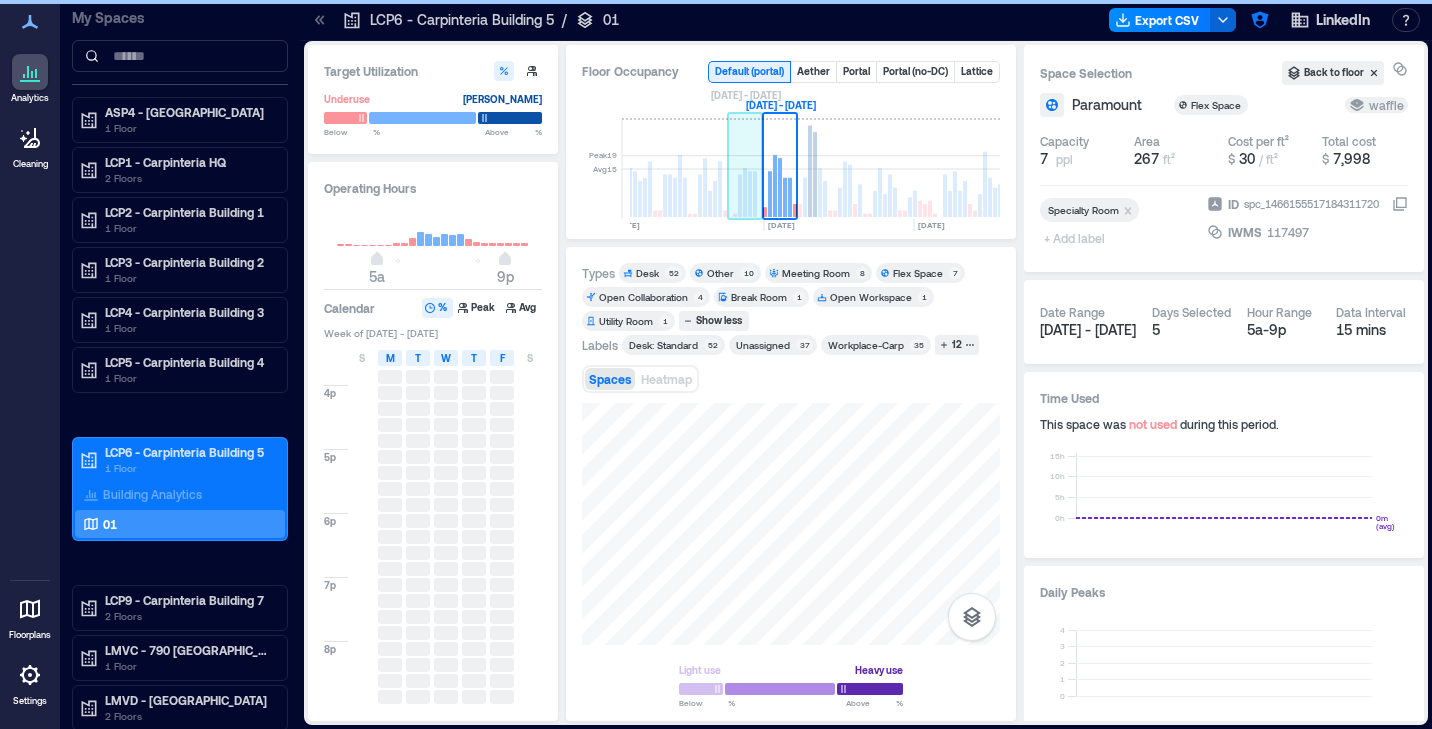 scroll, scrollTop: 0, scrollLeft: 4577, axis: horizontal 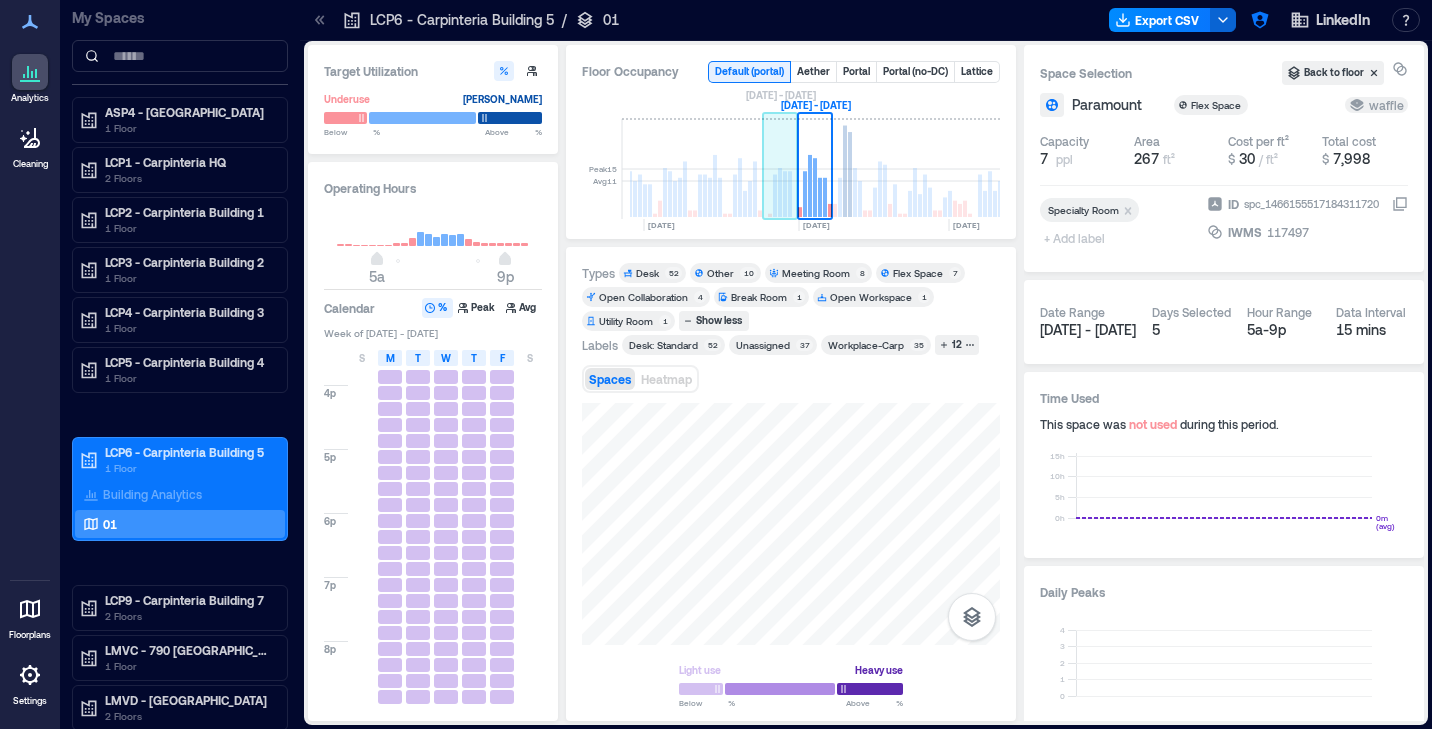 click 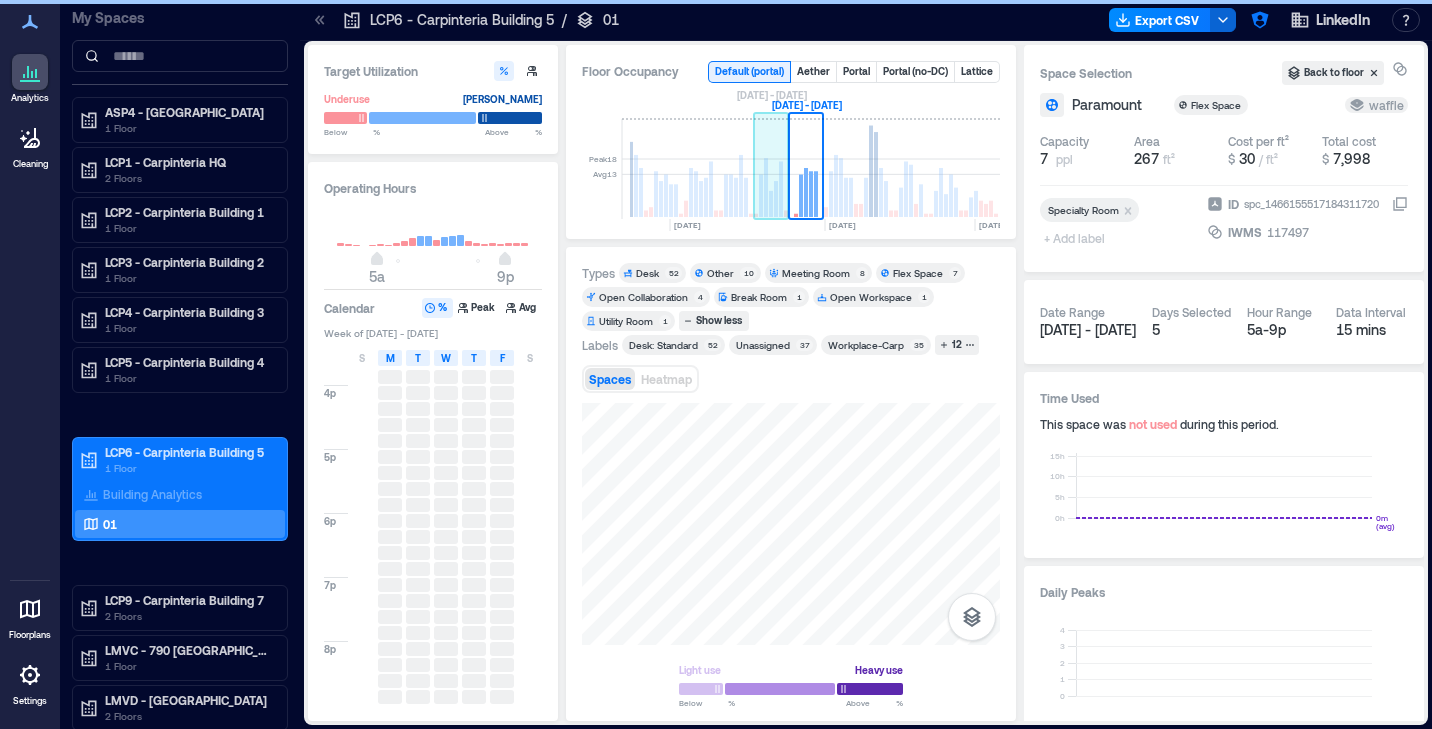 scroll, scrollTop: 0, scrollLeft: 4542, axis: horizontal 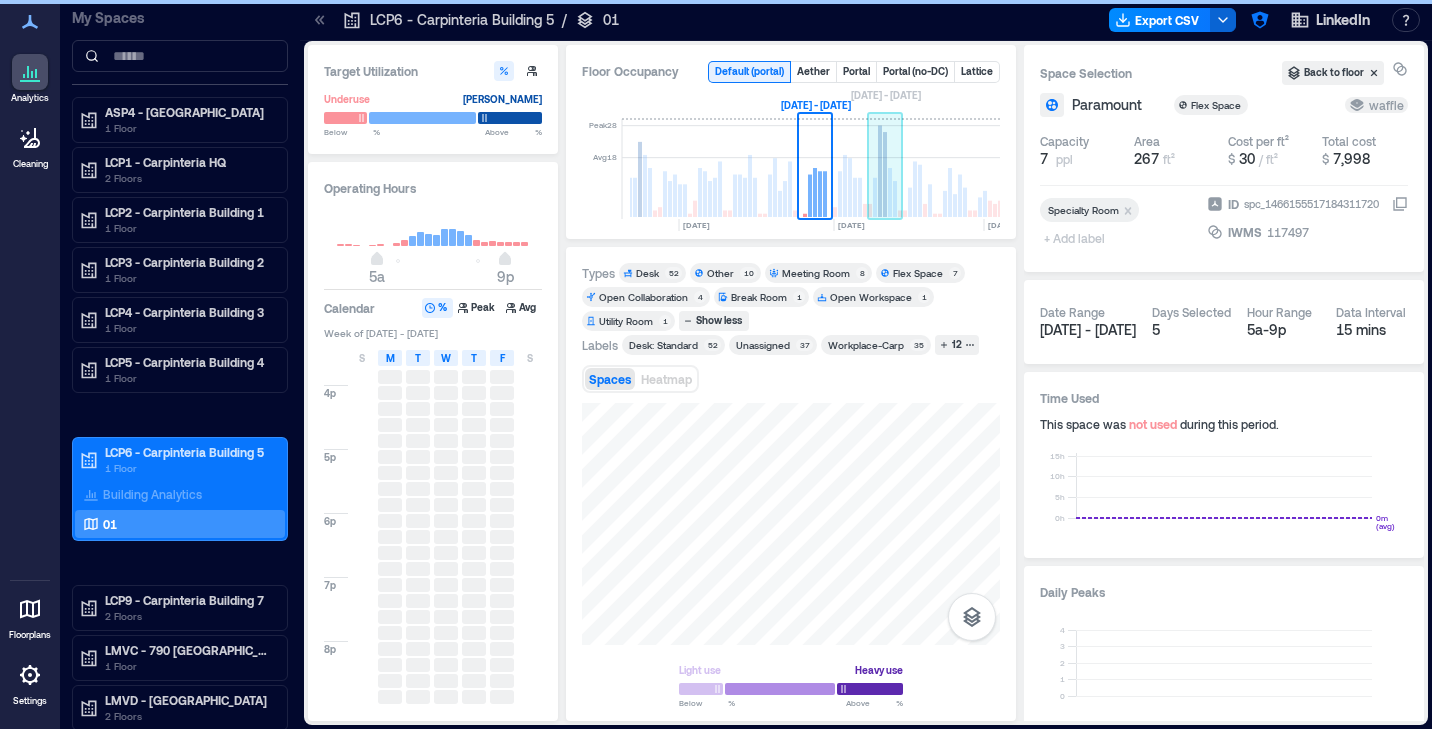 click 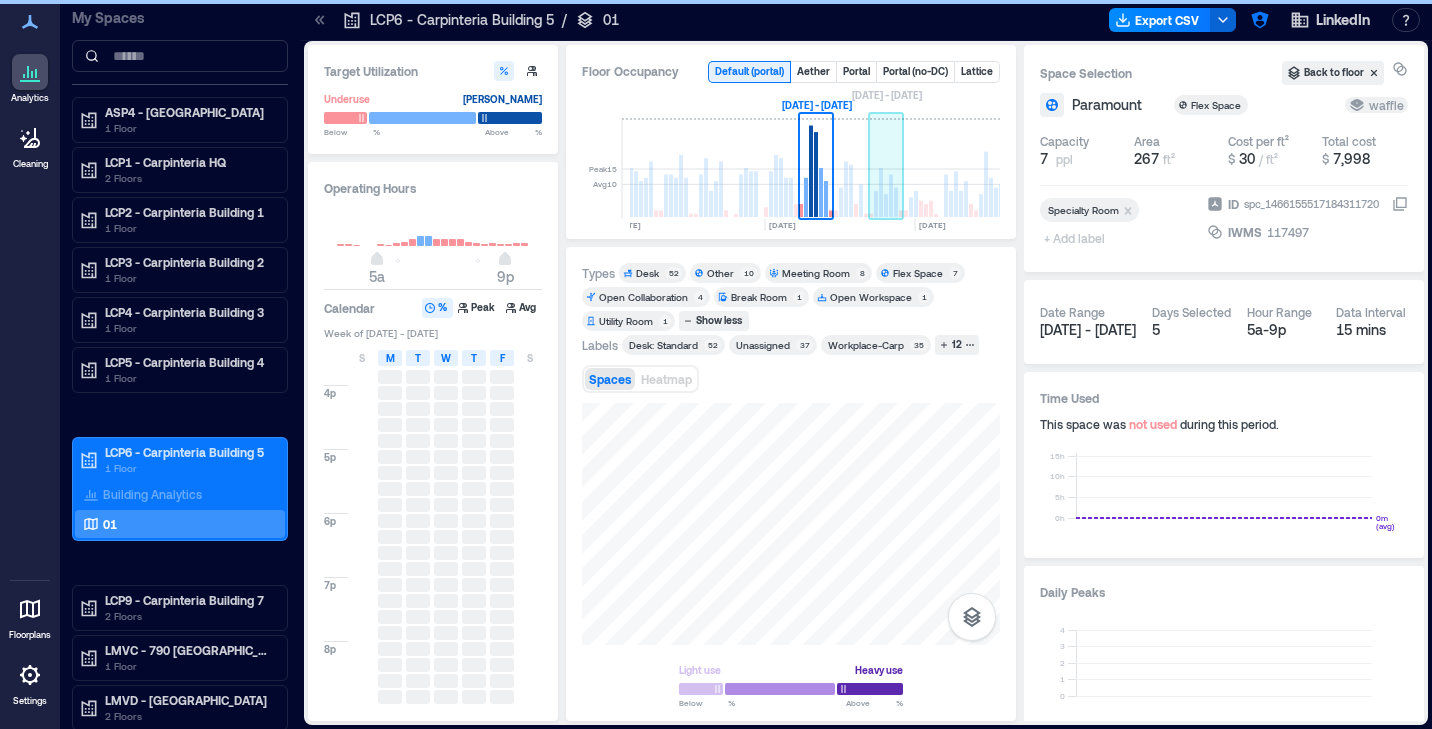 scroll, scrollTop: 0, scrollLeft: 4612, axis: horizontal 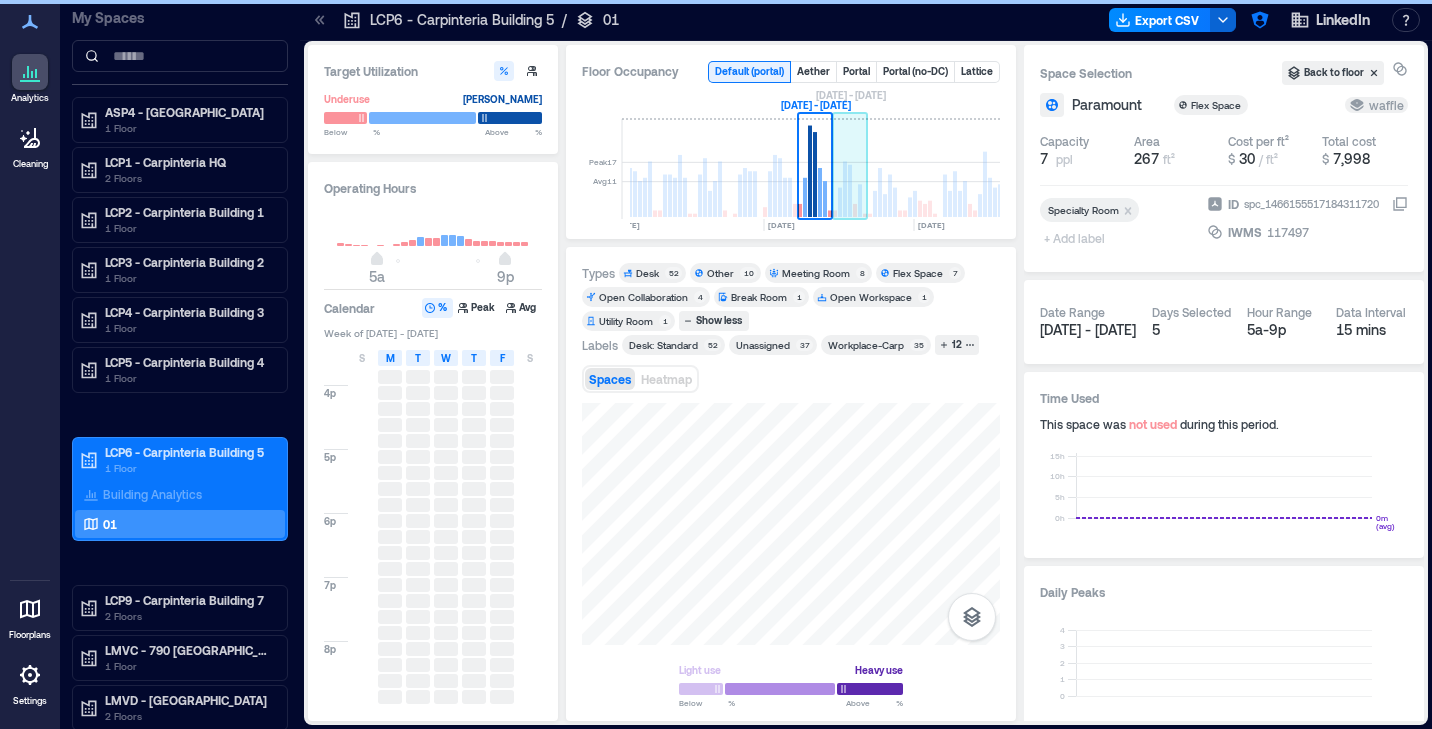 click 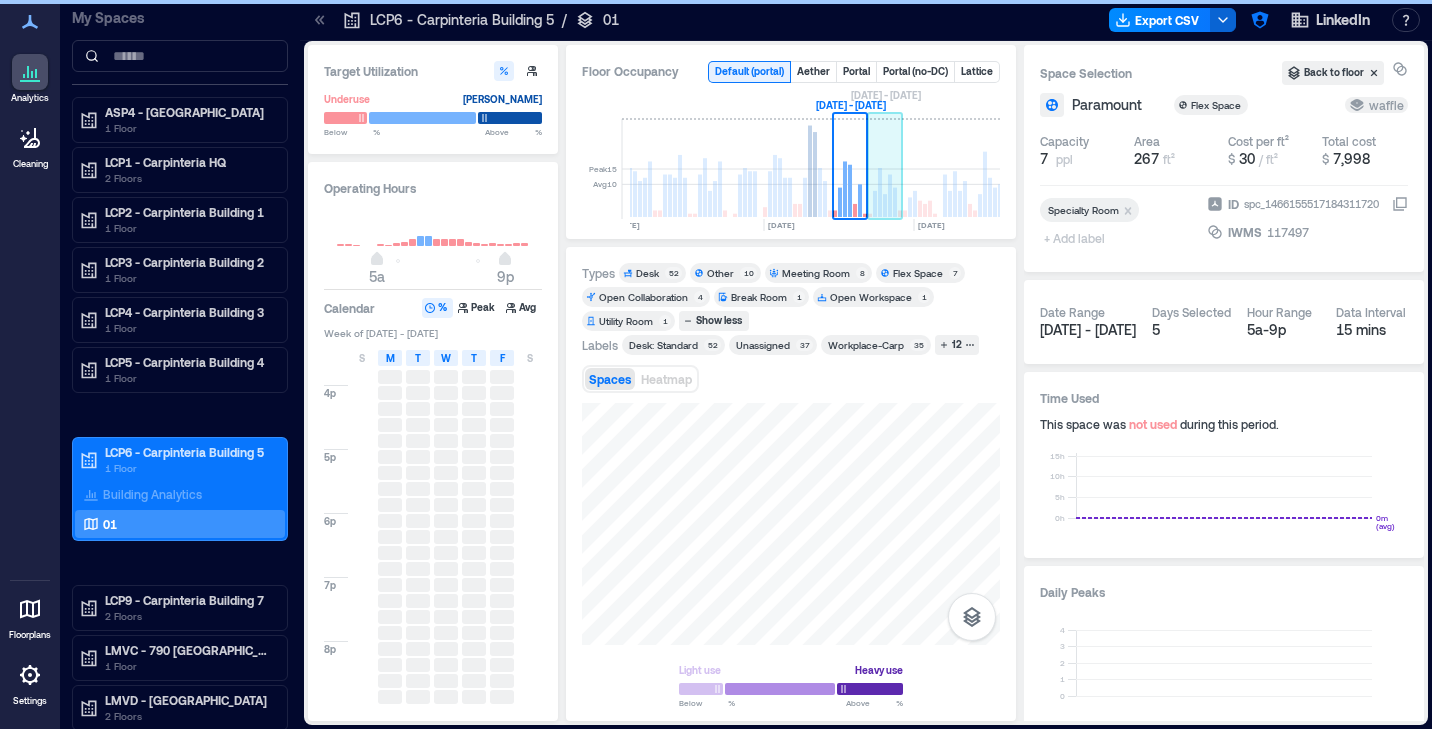 scroll, scrollTop: 0, scrollLeft: 4647, axis: horizontal 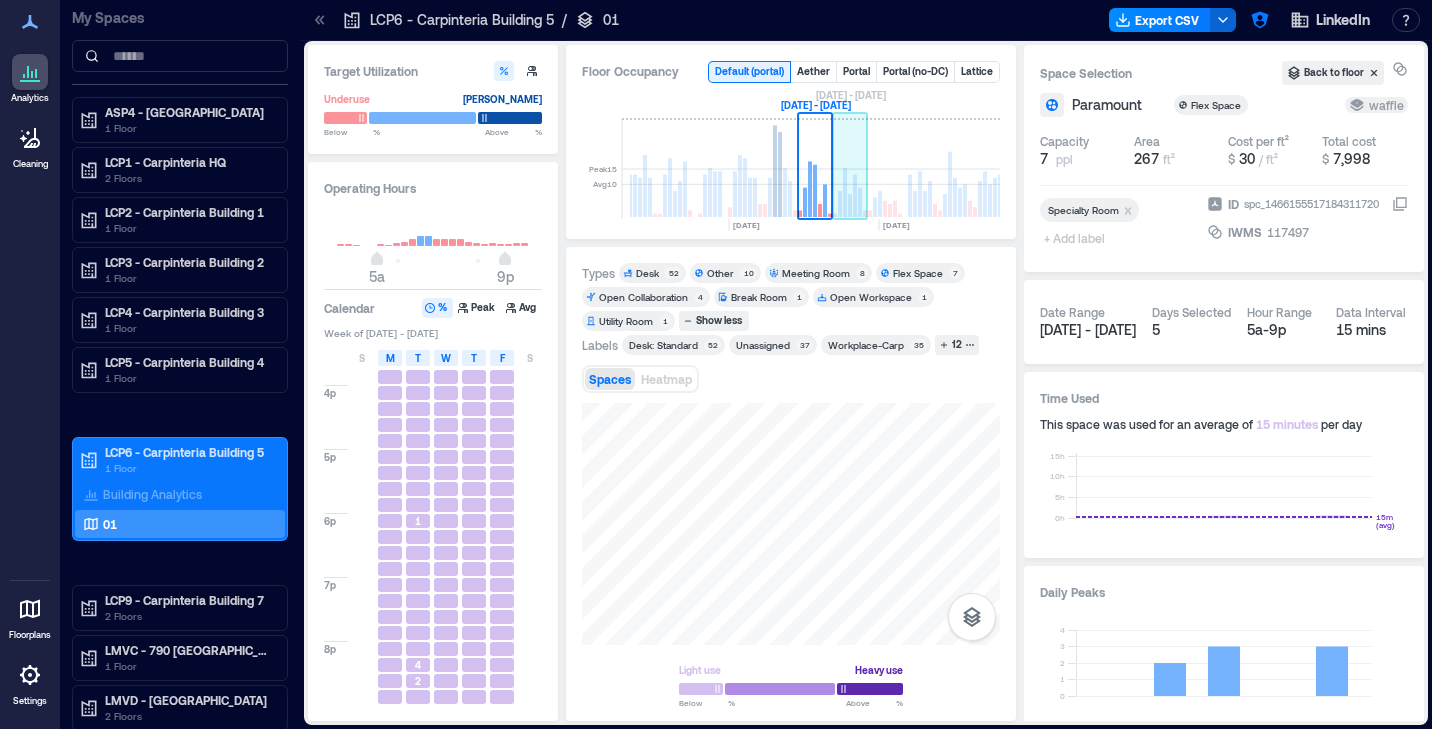click 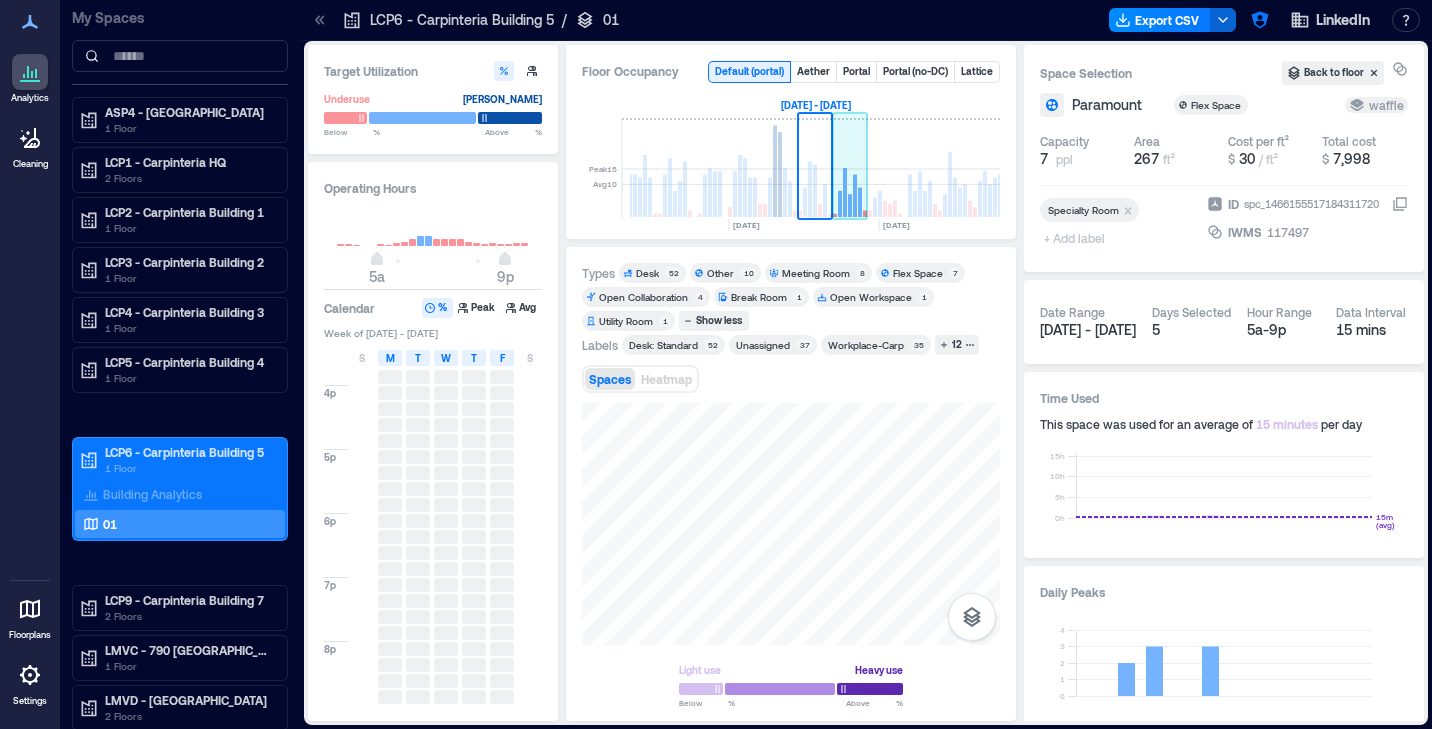 scroll, scrollTop: 0, scrollLeft: 4665, axis: horizontal 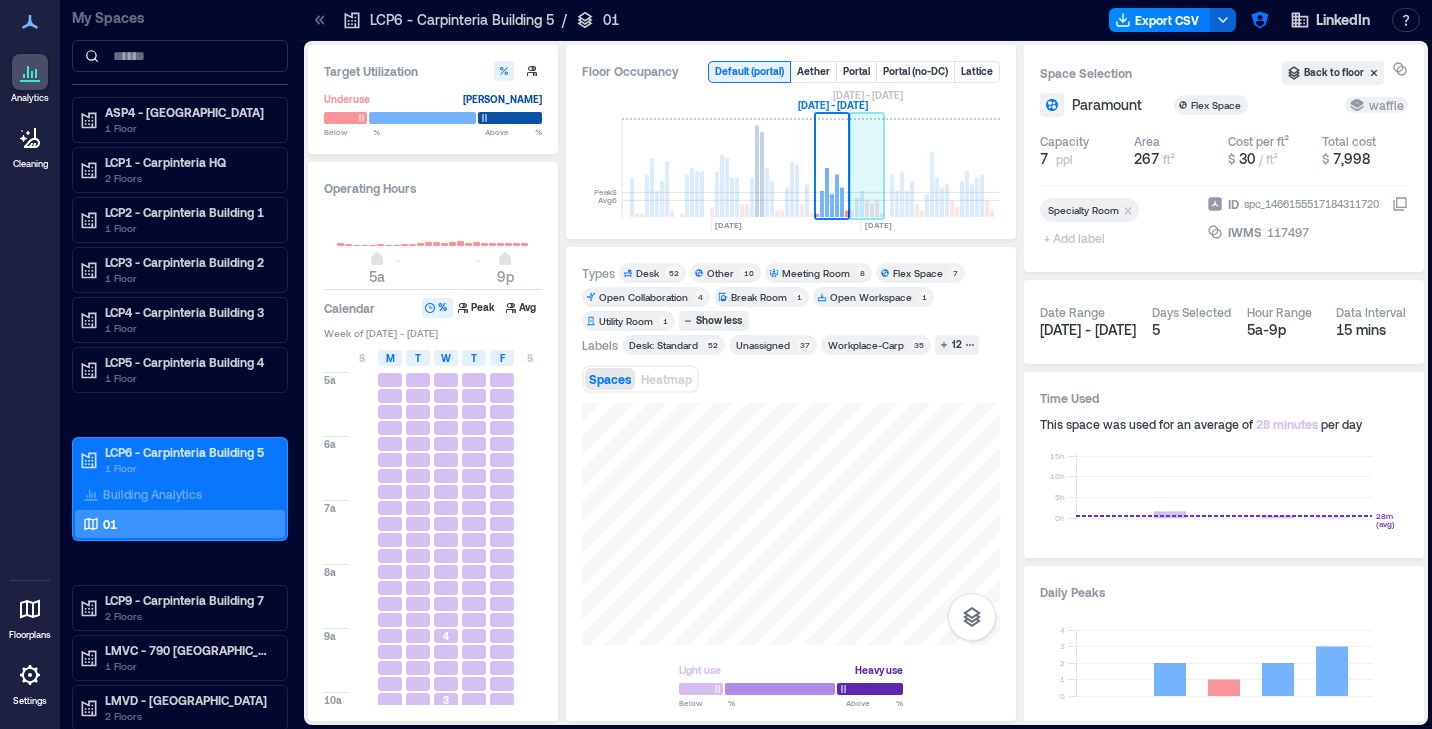 click 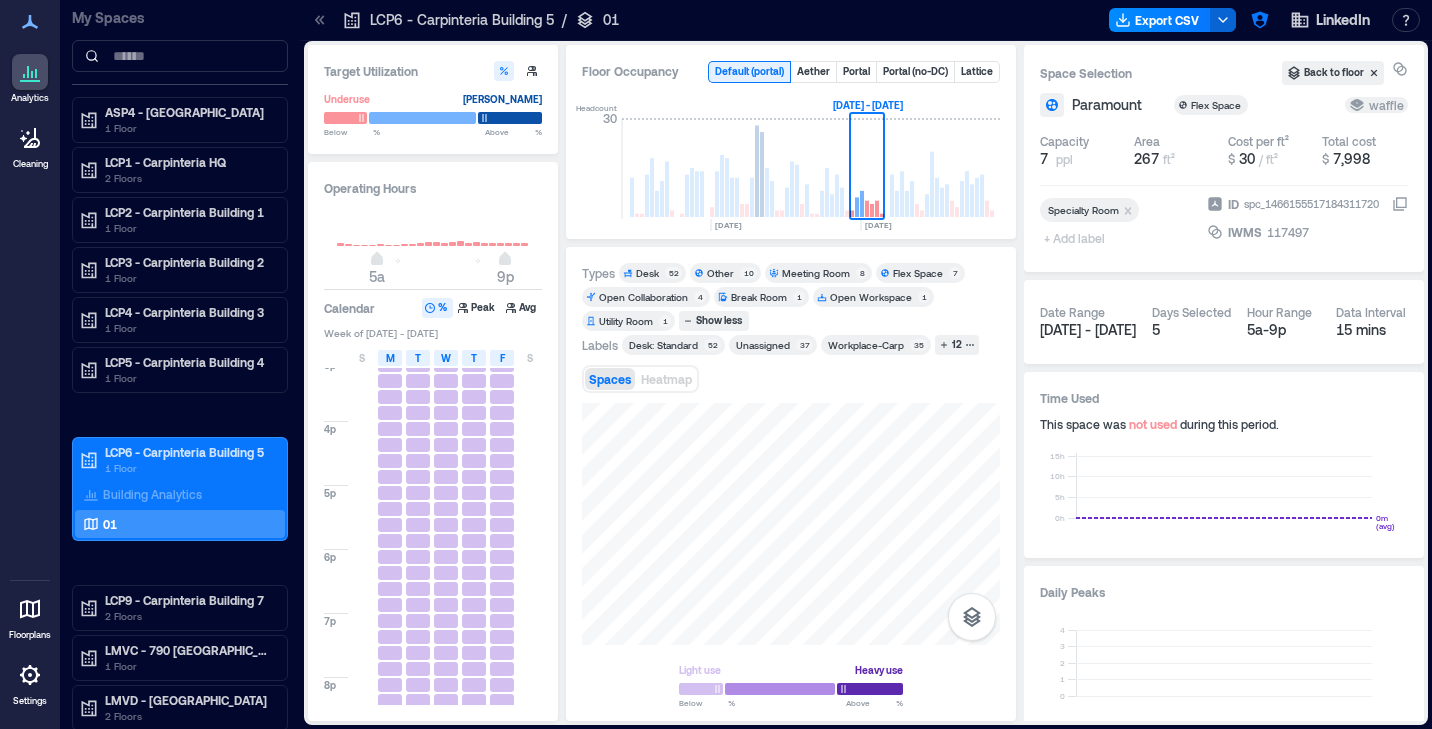 scroll, scrollTop: 691, scrollLeft: 0, axis: vertical 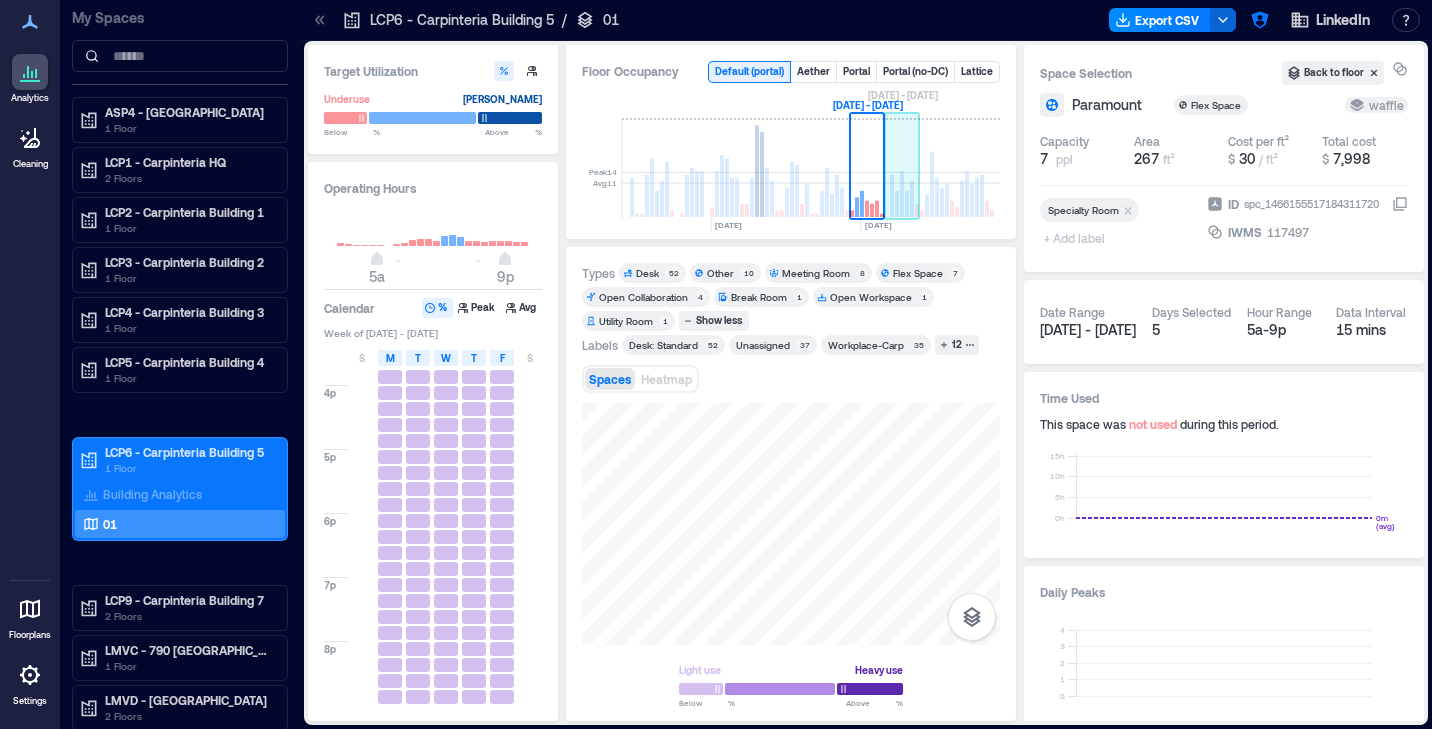 click 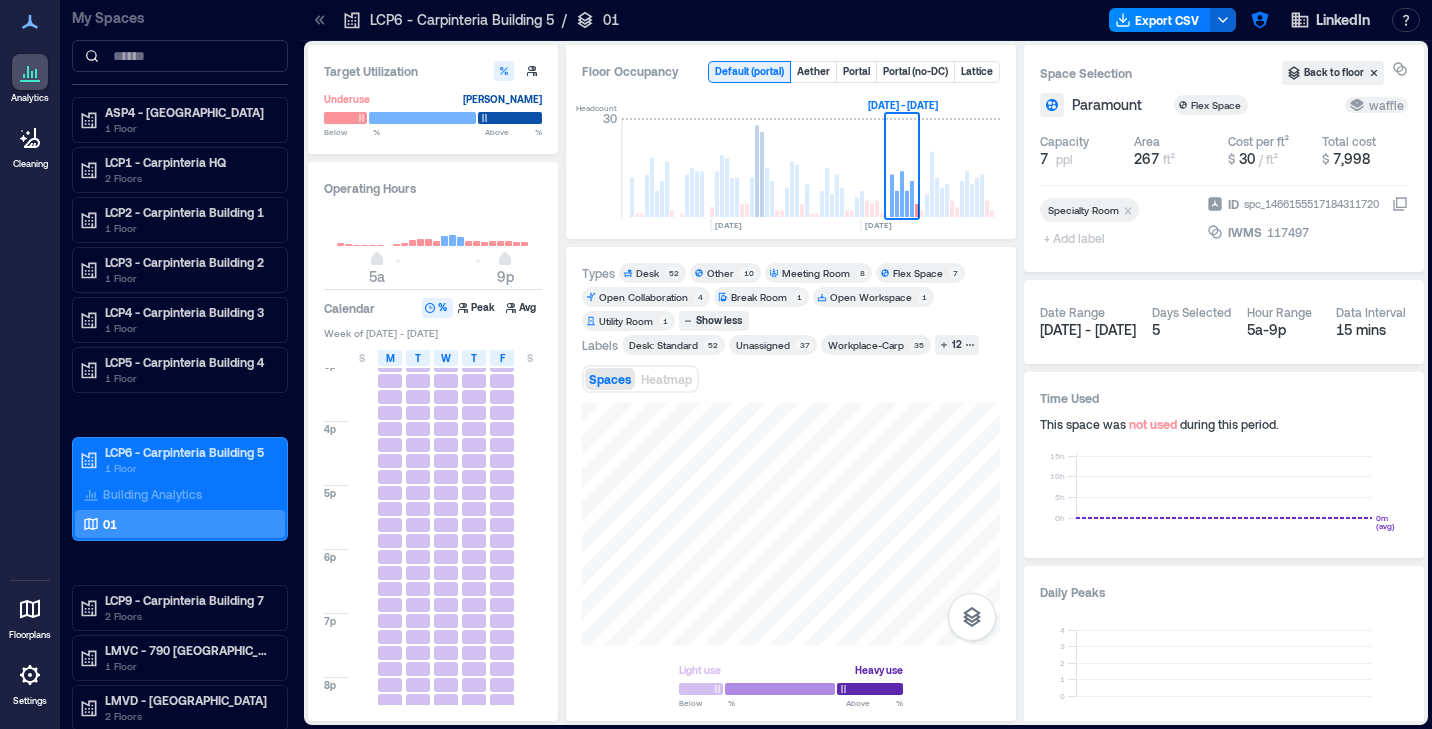 scroll, scrollTop: 691, scrollLeft: 0, axis: vertical 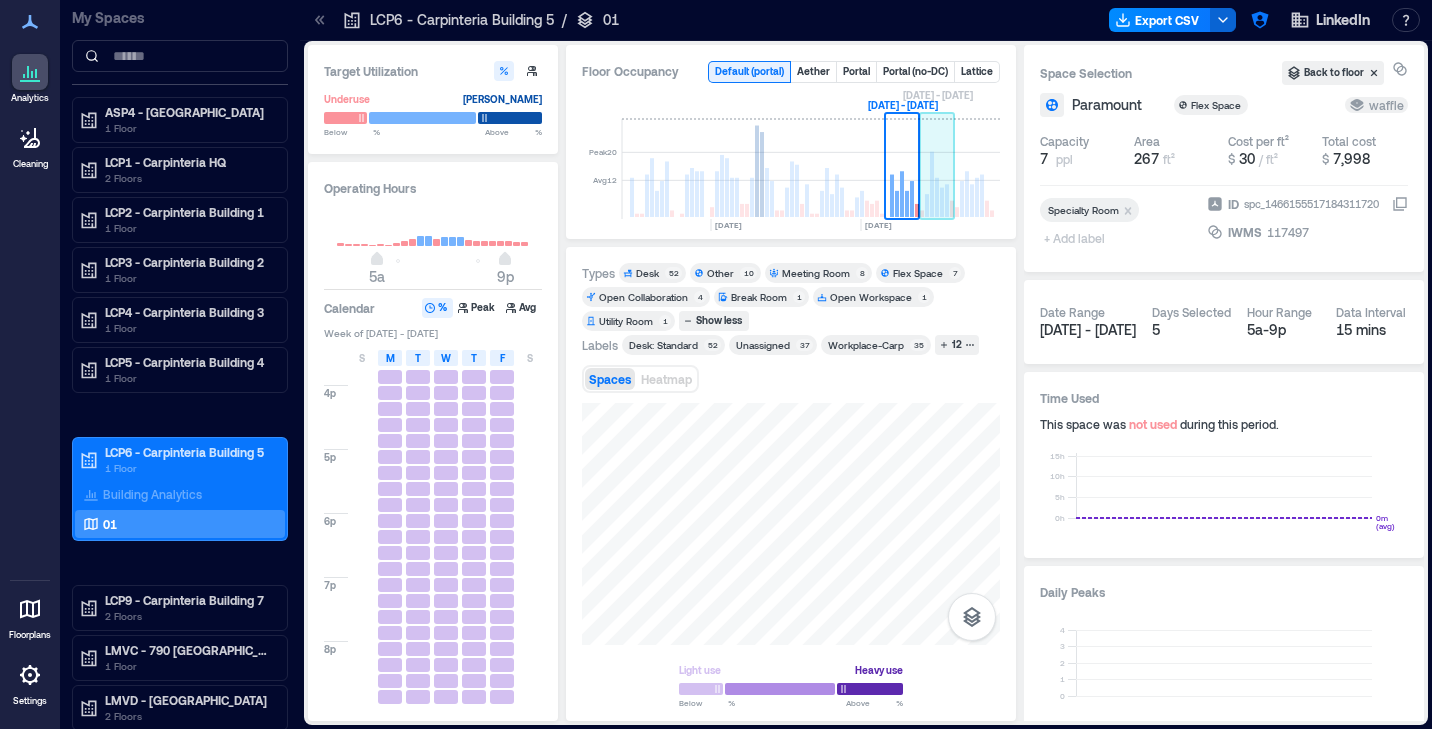 click 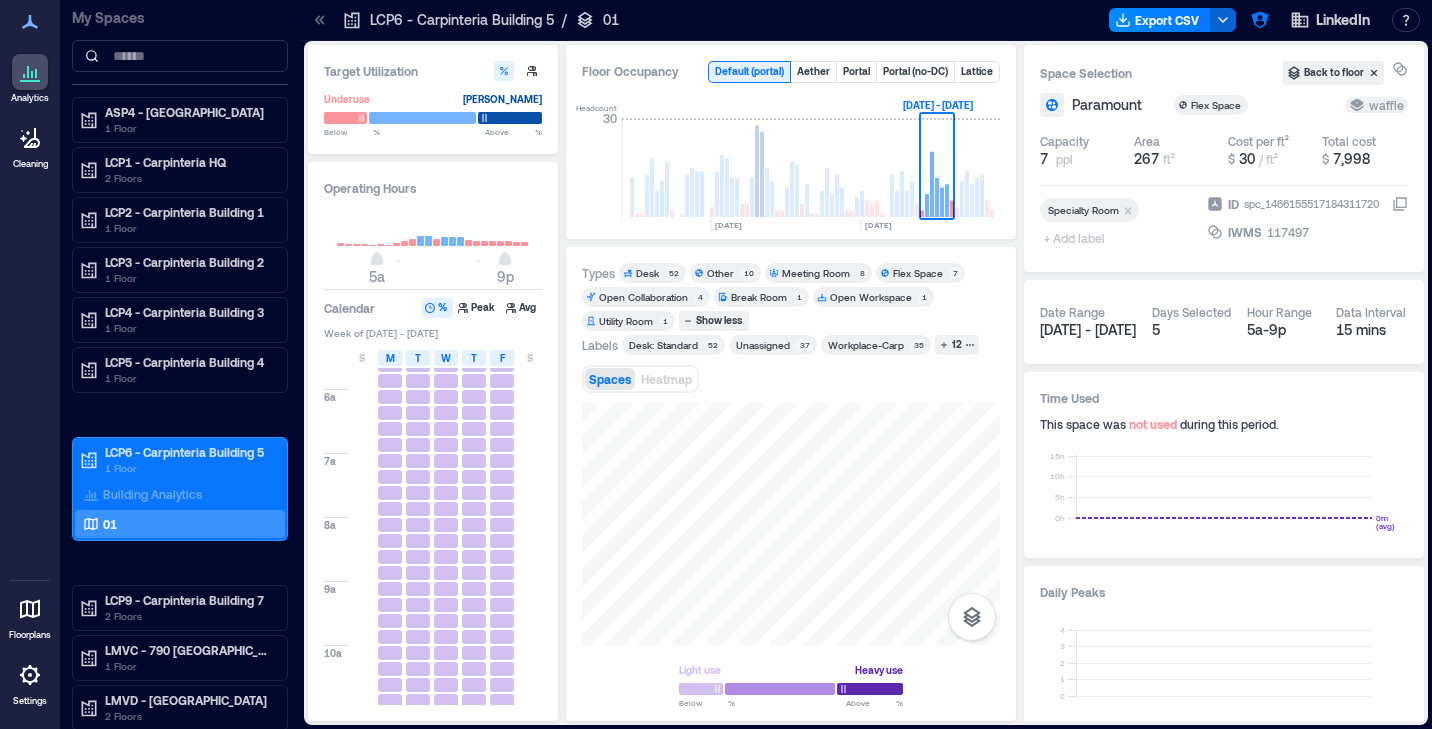 scroll, scrollTop: 0, scrollLeft: 0, axis: both 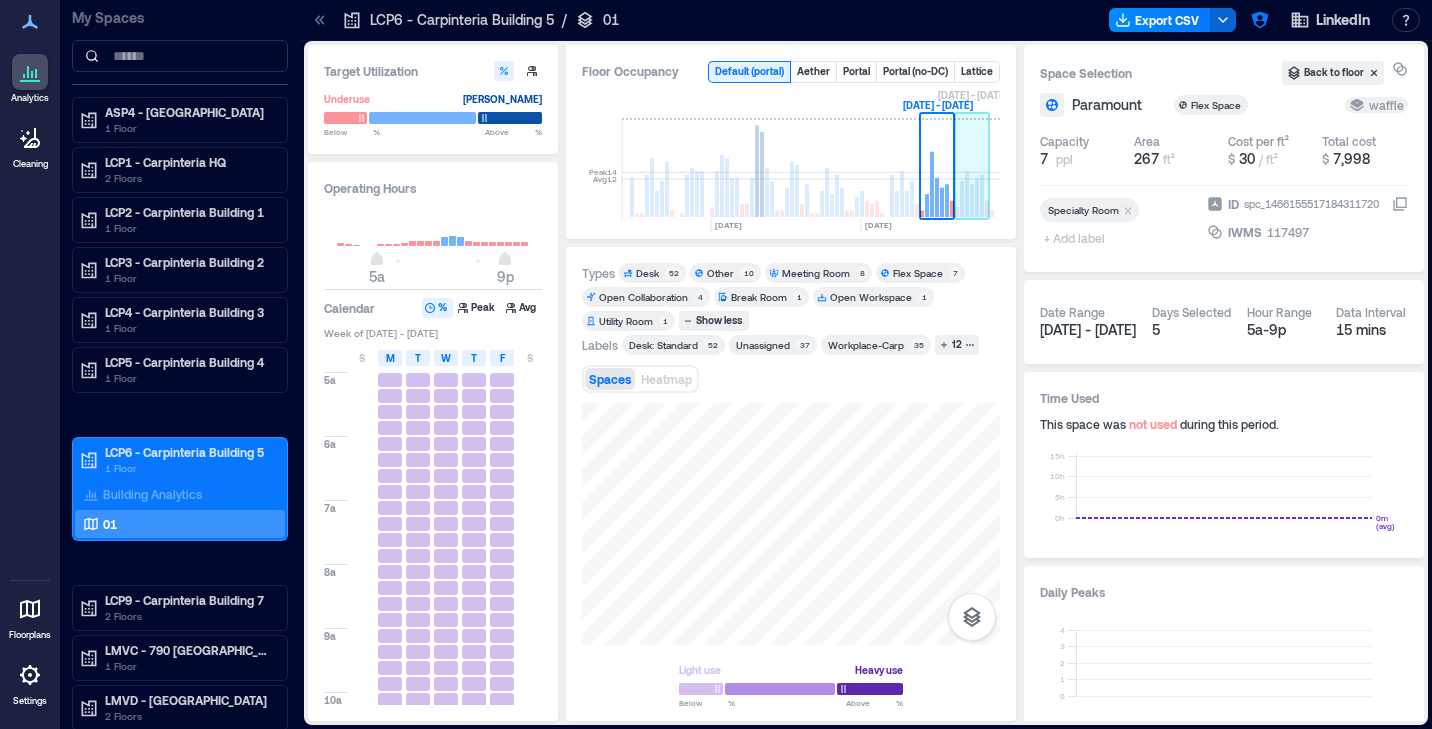 click 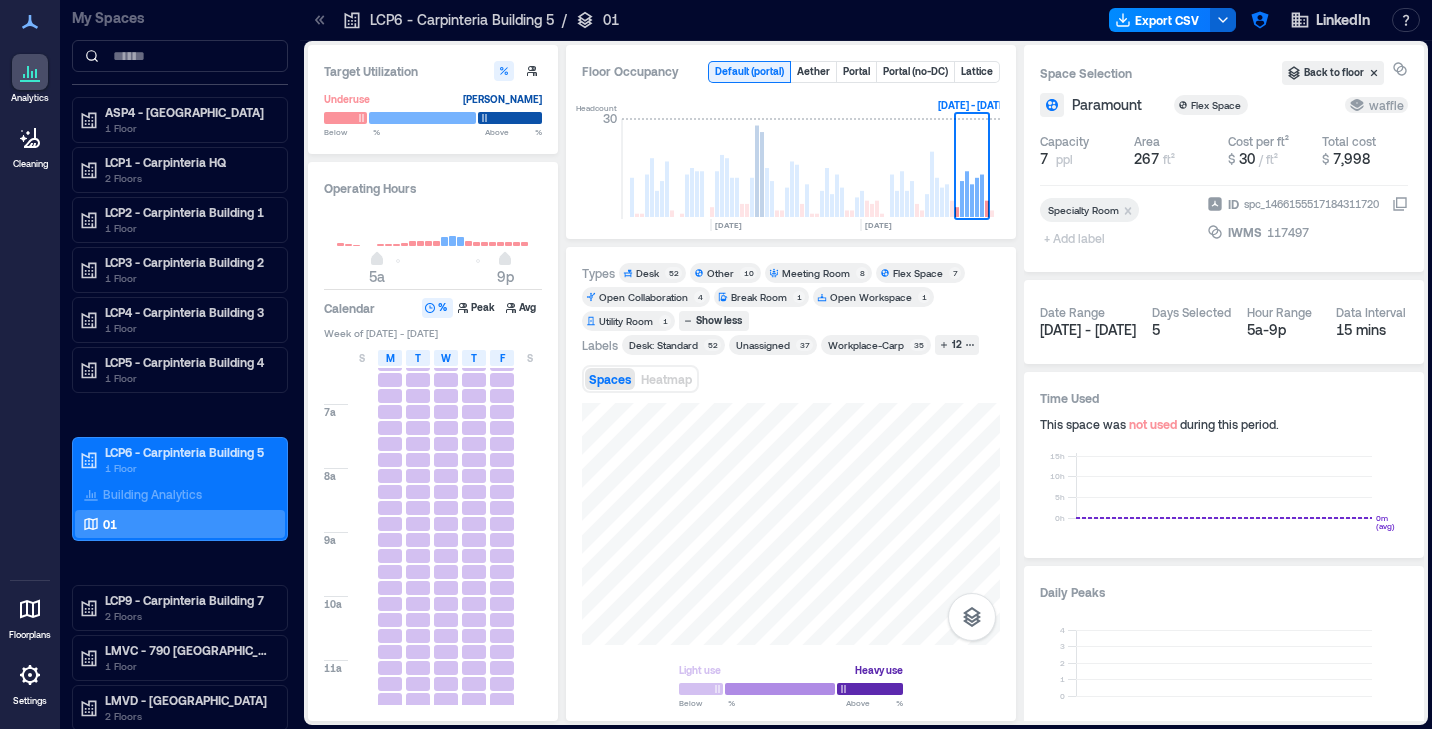 scroll, scrollTop: 0, scrollLeft: 0, axis: both 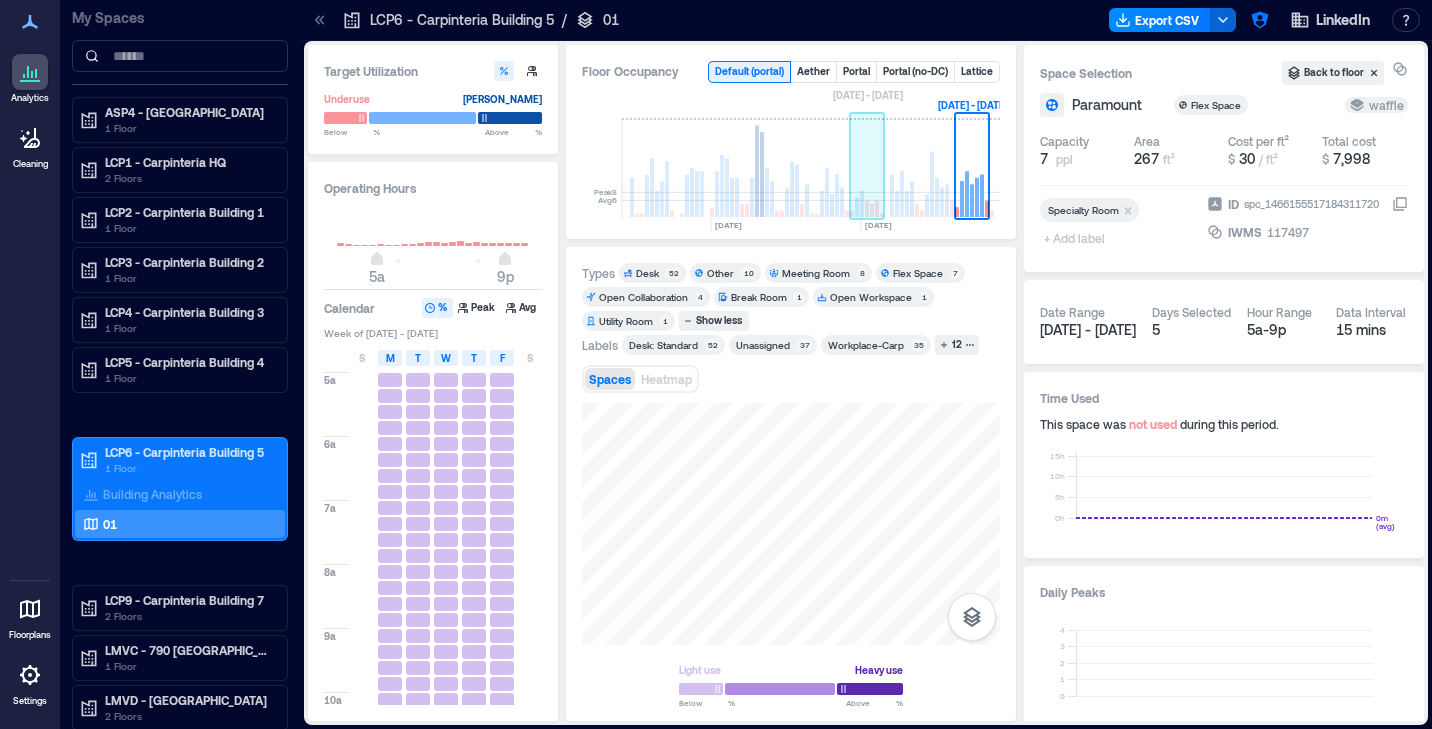 click 